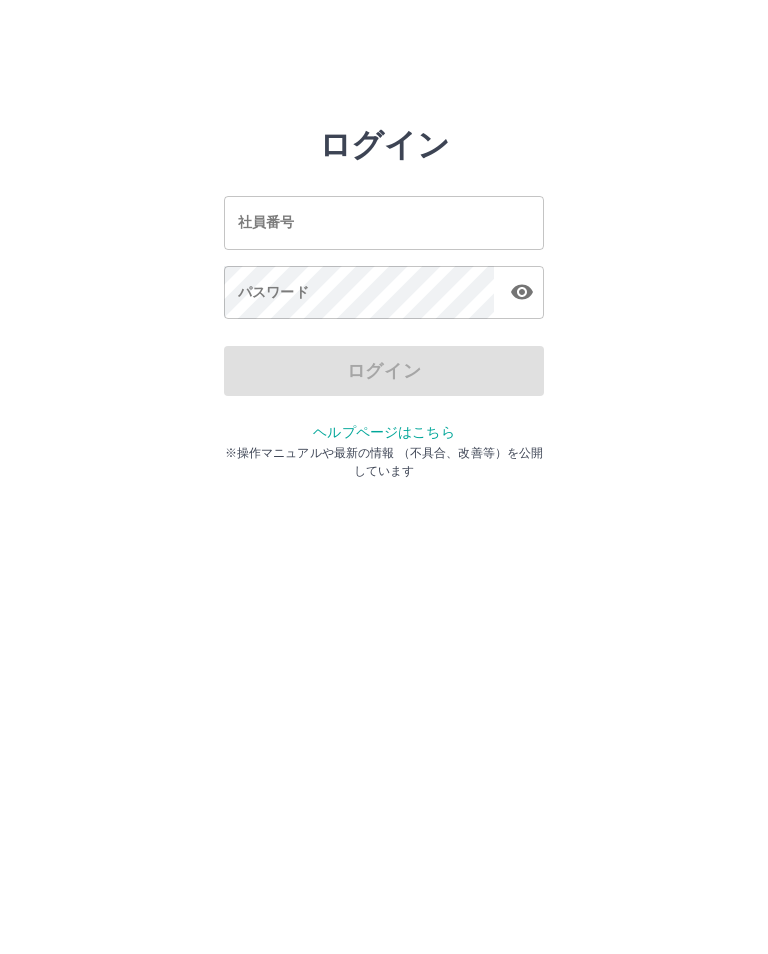 scroll, scrollTop: 0, scrollLeft: 0, axis: both 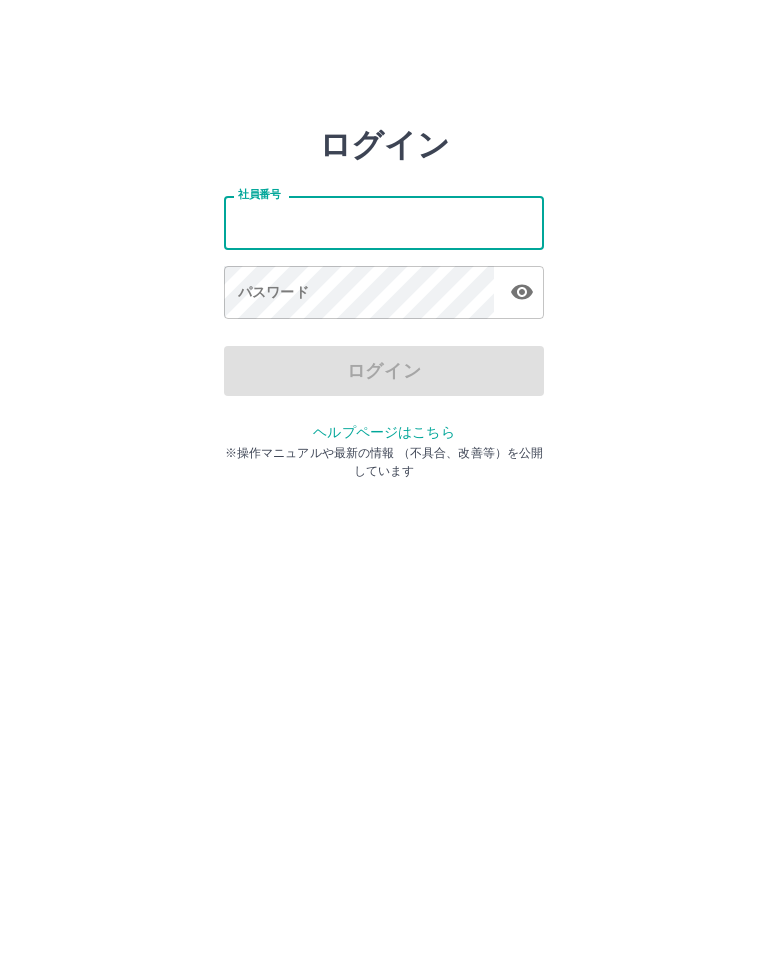 click on "社員番号" at bounding box center (384, 222) 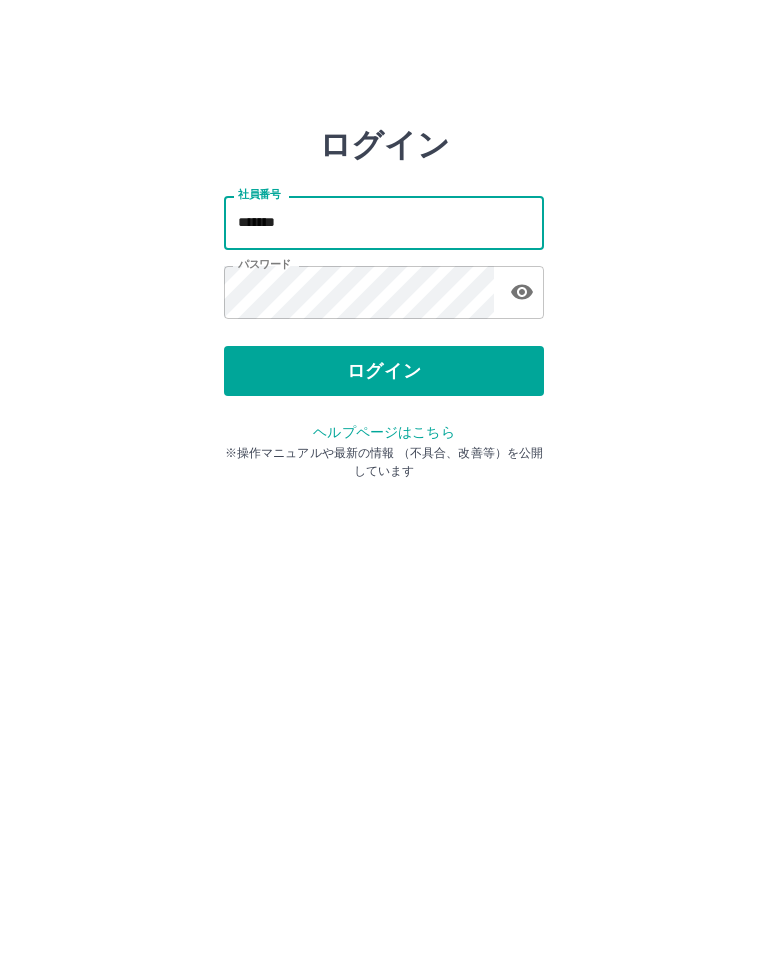 click on "*******" at bounding box center (384, 222) 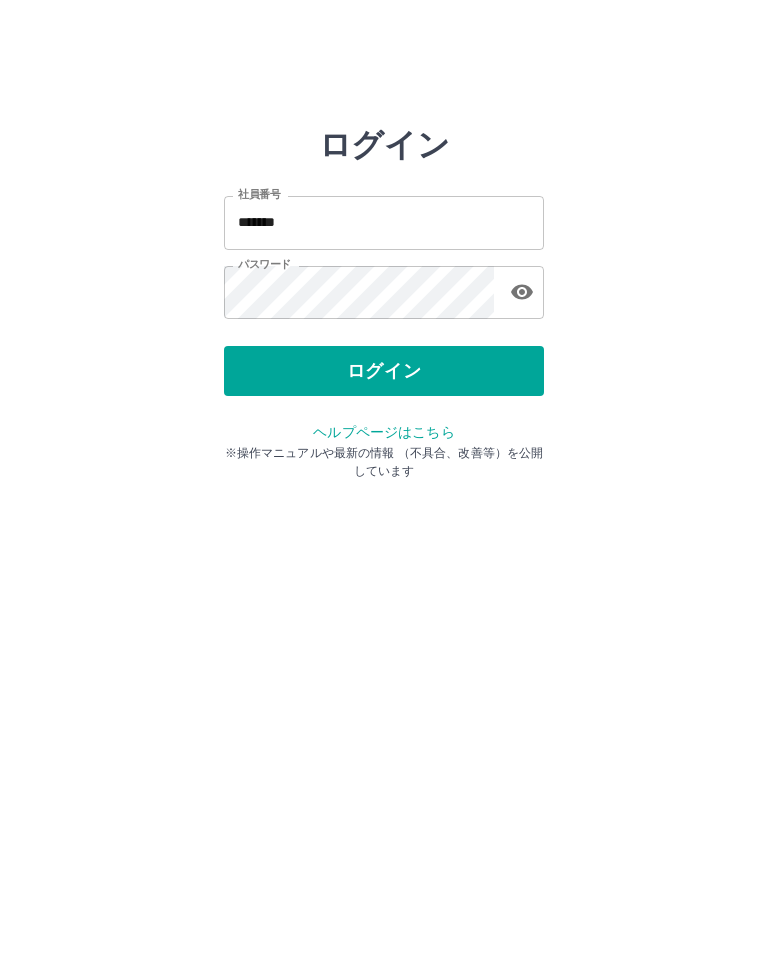click on "ログイン" at bounding box center [384, 371] 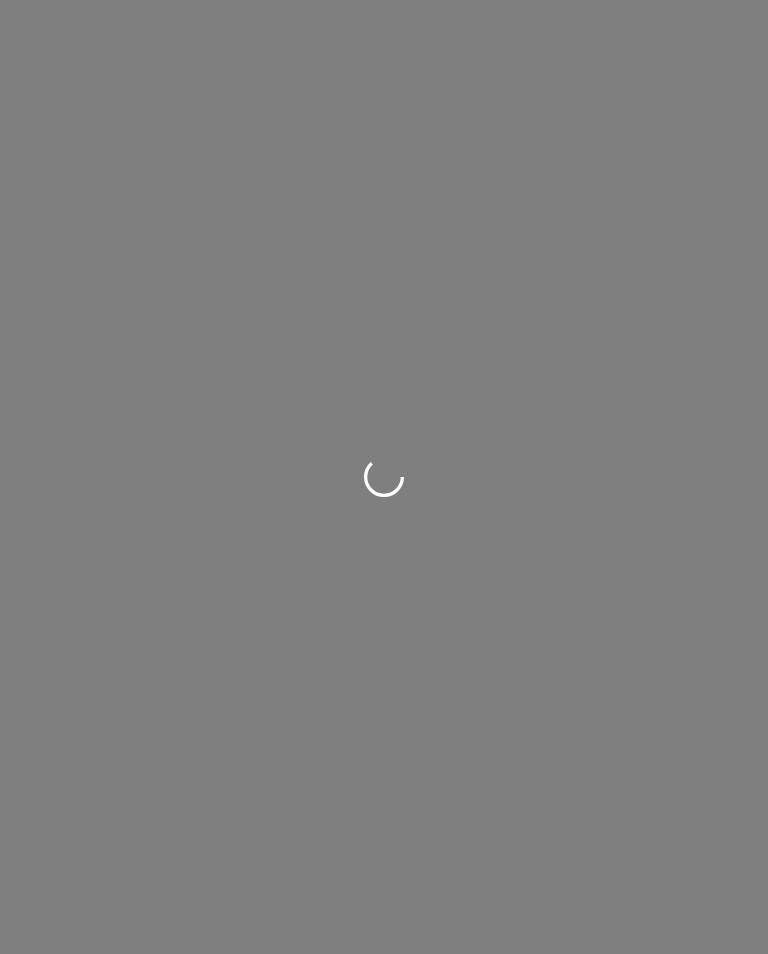 scroll, scrollTop: 0, scrollLeft: 0, axis: both 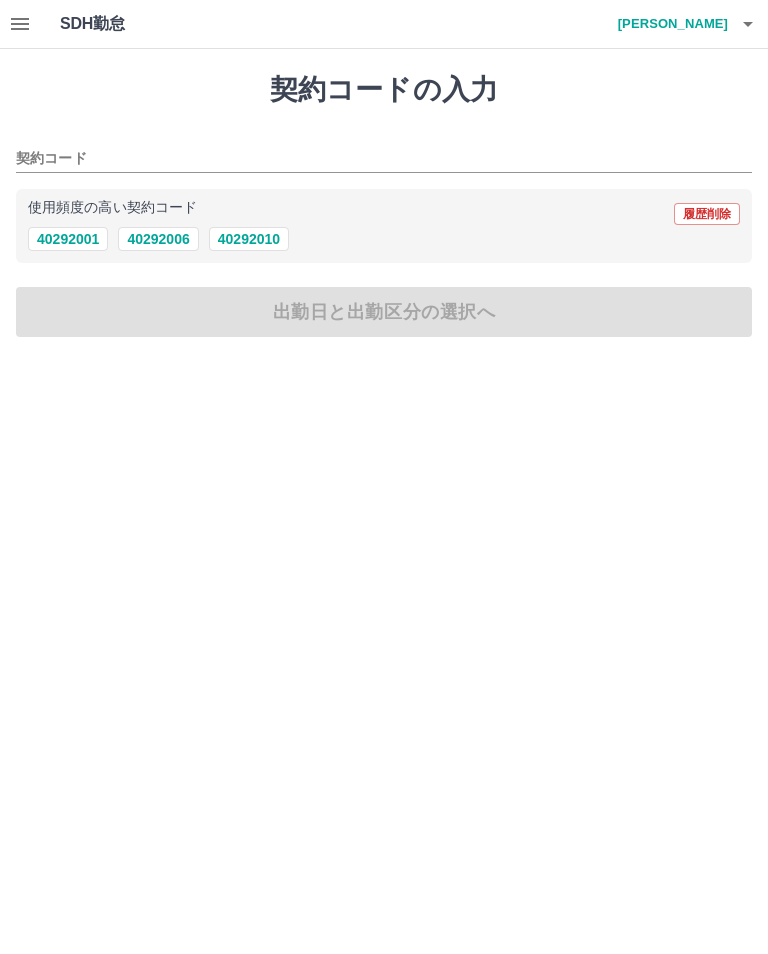 click on "40292006" at bounding box center (158, 239) 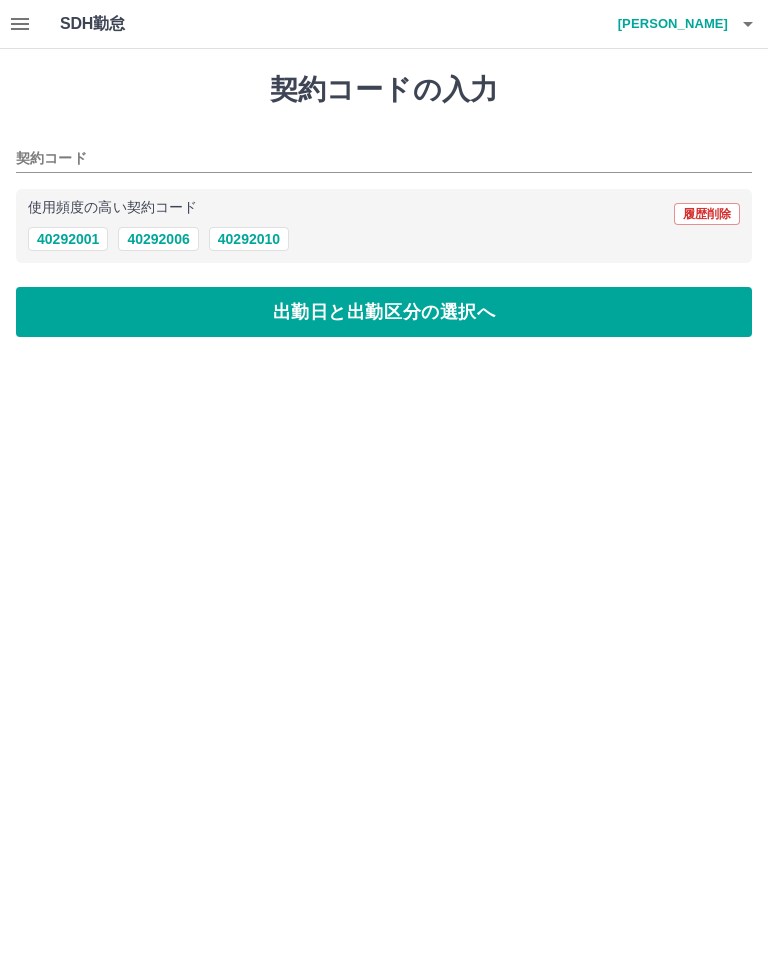 type on "********" 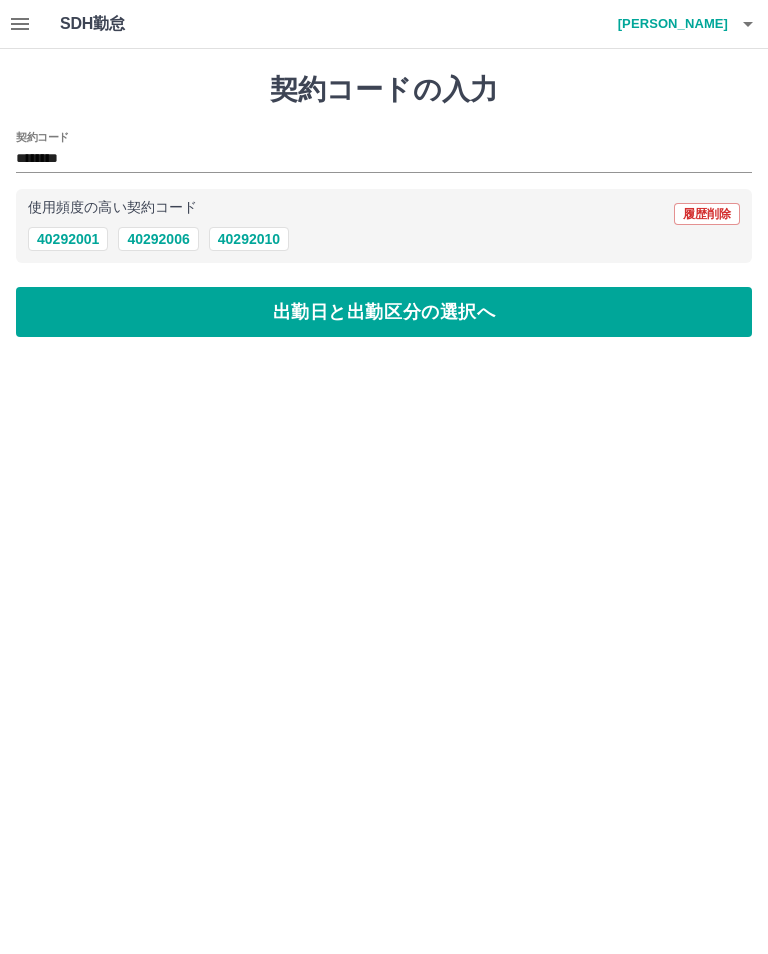 click on "出勤日と出勤区分の選択へ" at bounding box center [384, 312] 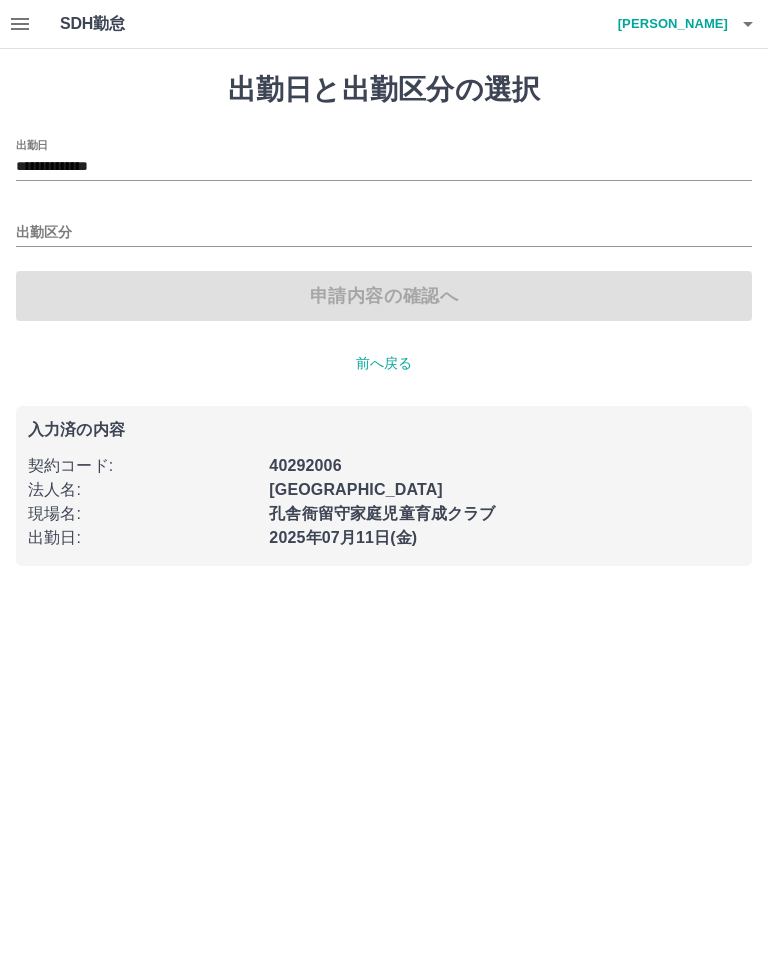 click on "出勤区分" at bounding box center (384, 233) 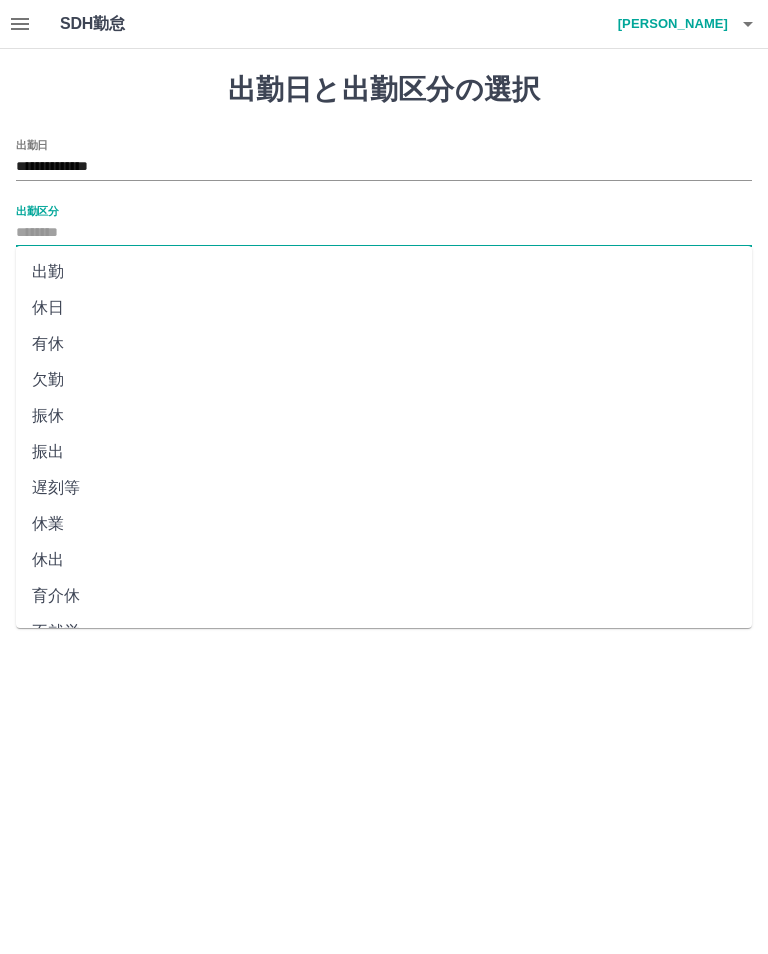 click on "出勤" at bounding box center [384, 272] 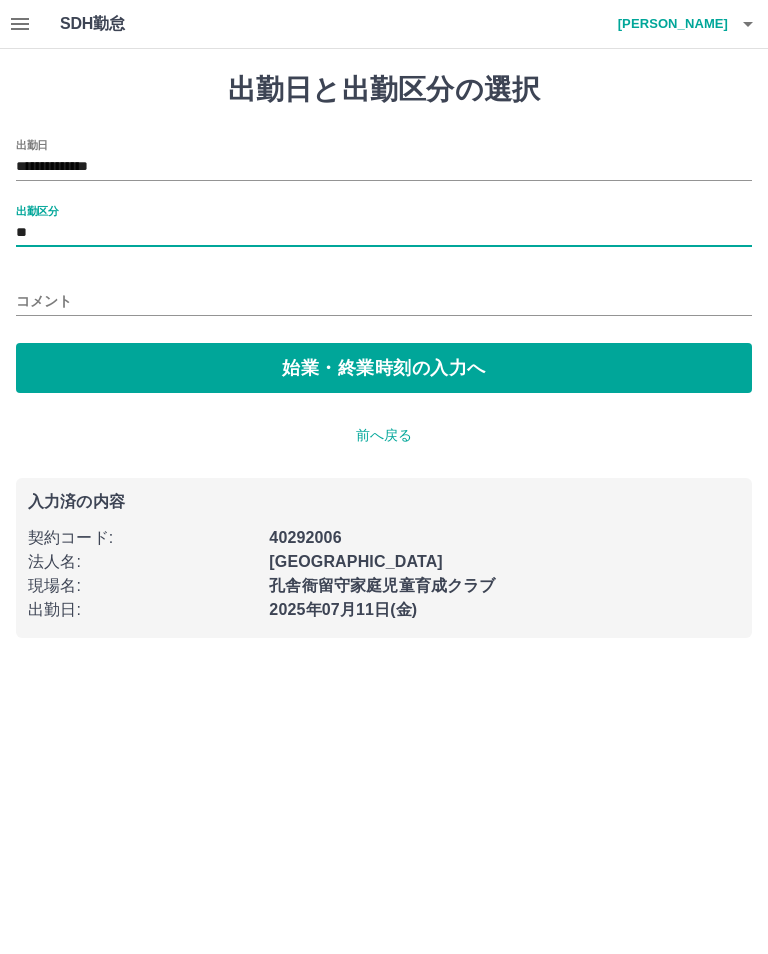 click on "始業・終業時刻の入力へ" at bounding box center [384, 368] 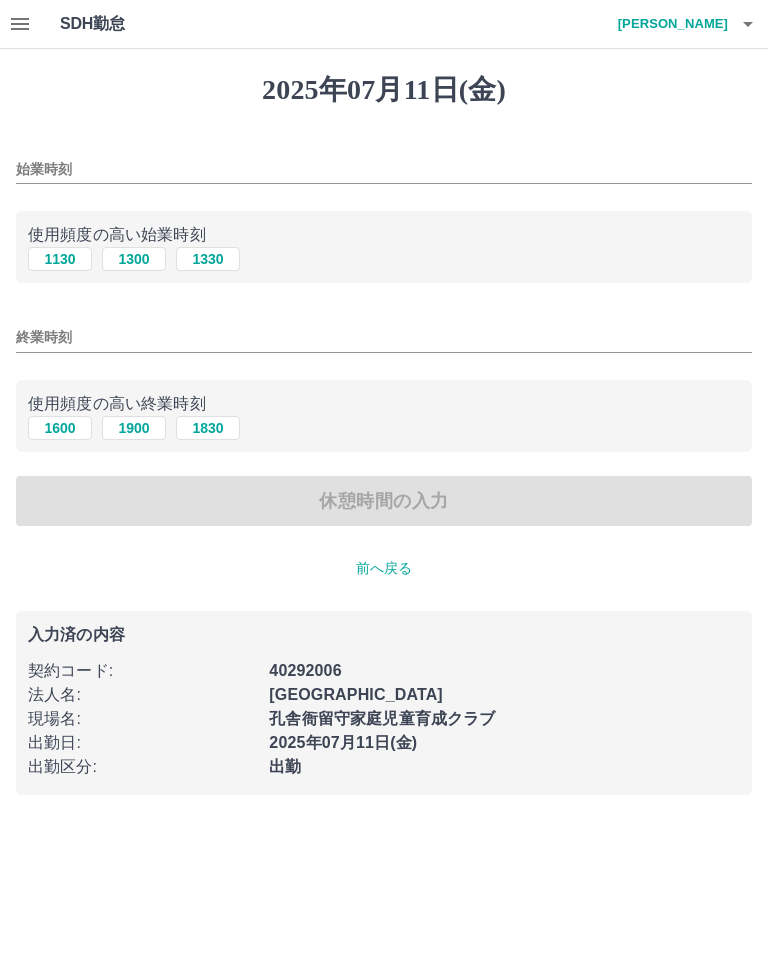 click on "1330" at bounding box center (208, 259) 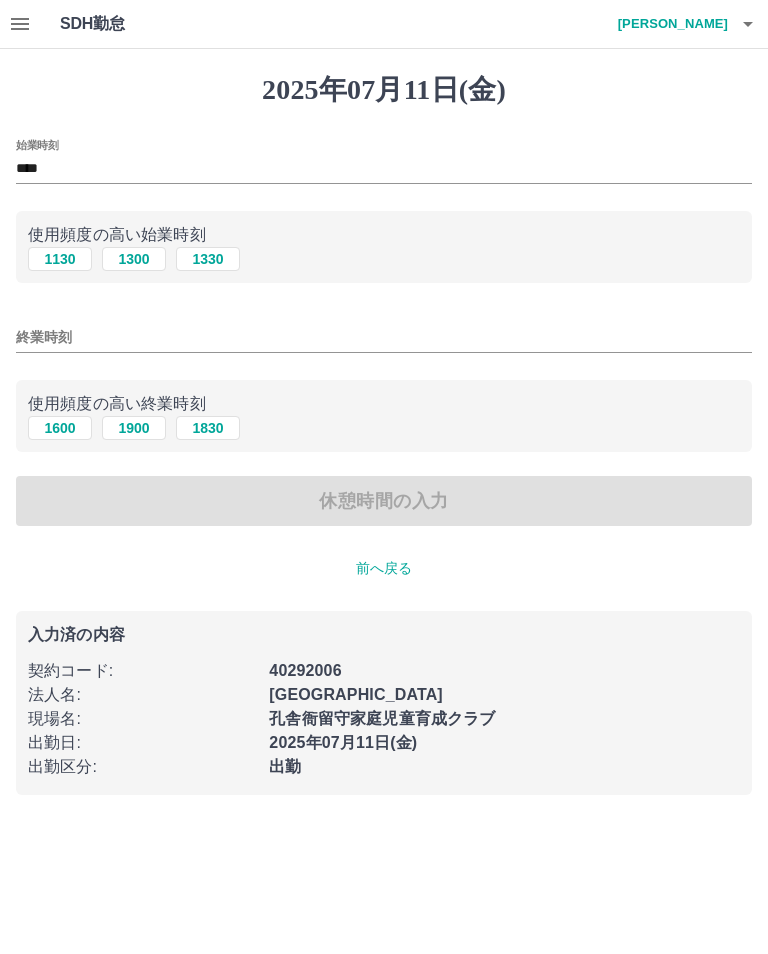 click on "1830" at bounding box center (208, 428) 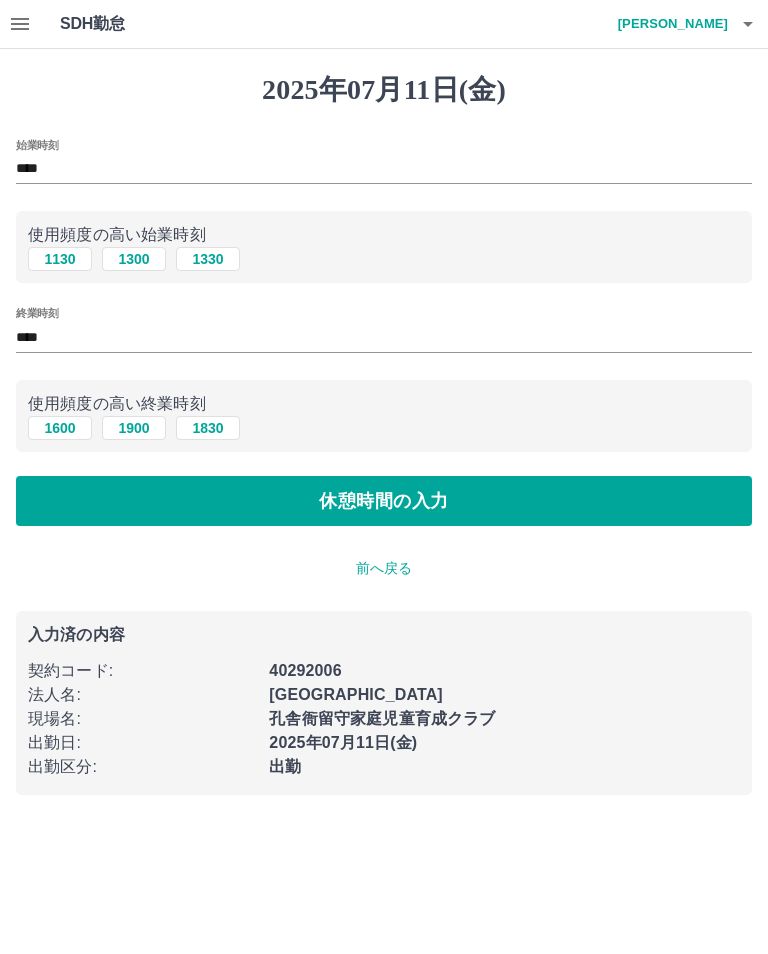 click on "****" at bounding box center [384, 337] 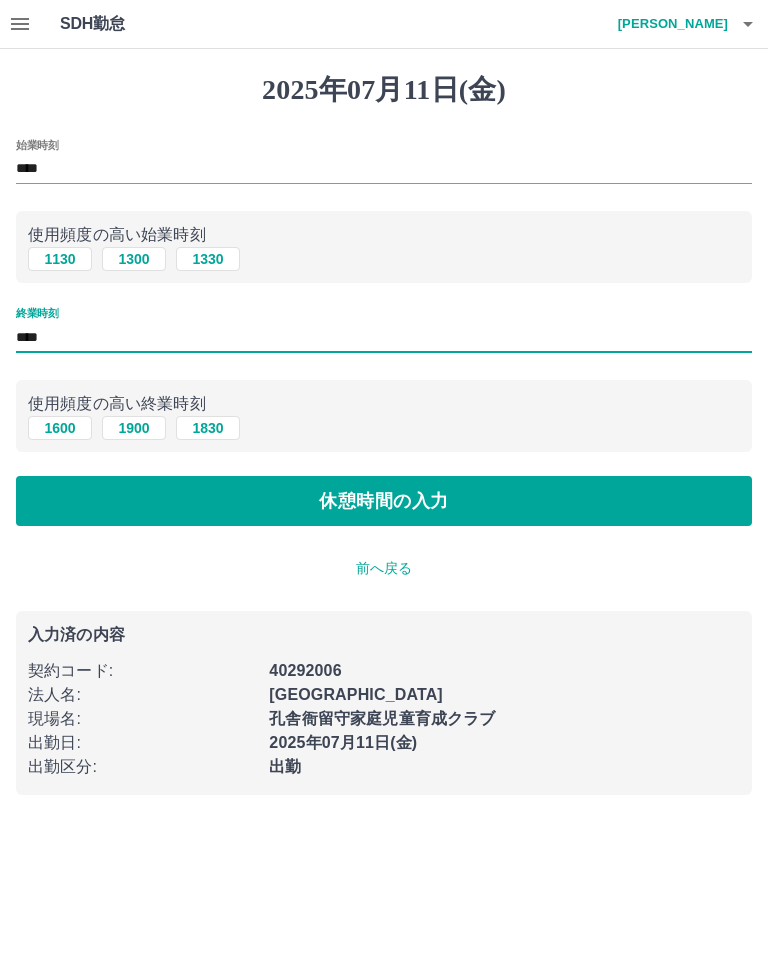 click on "****" at bounding box center (384, 337) 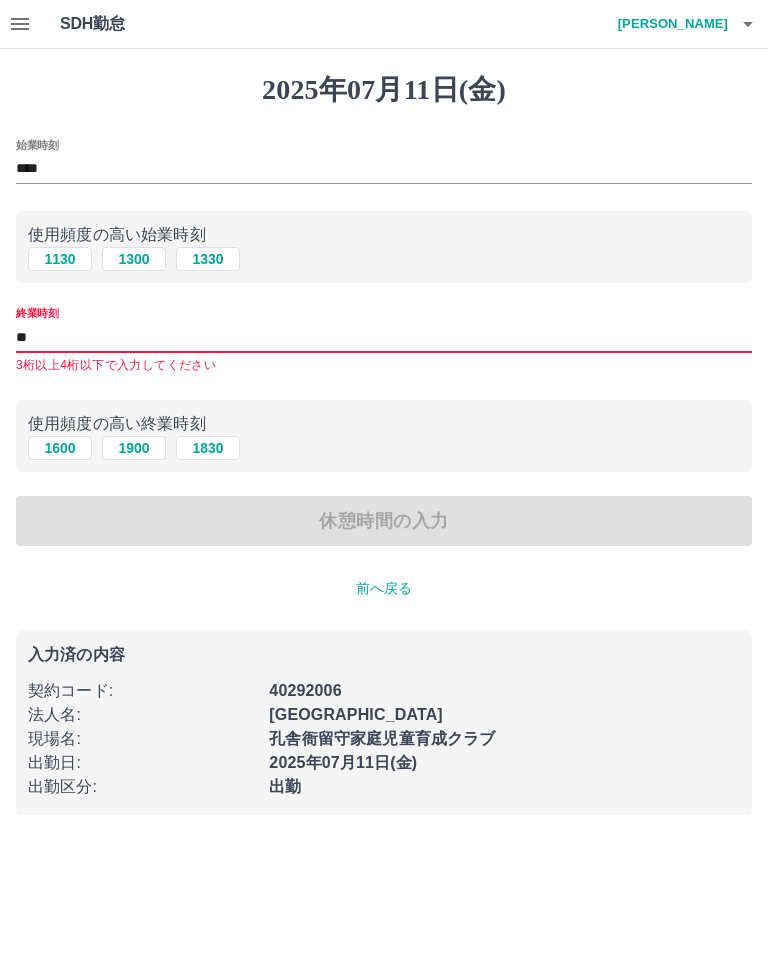 type on "*" 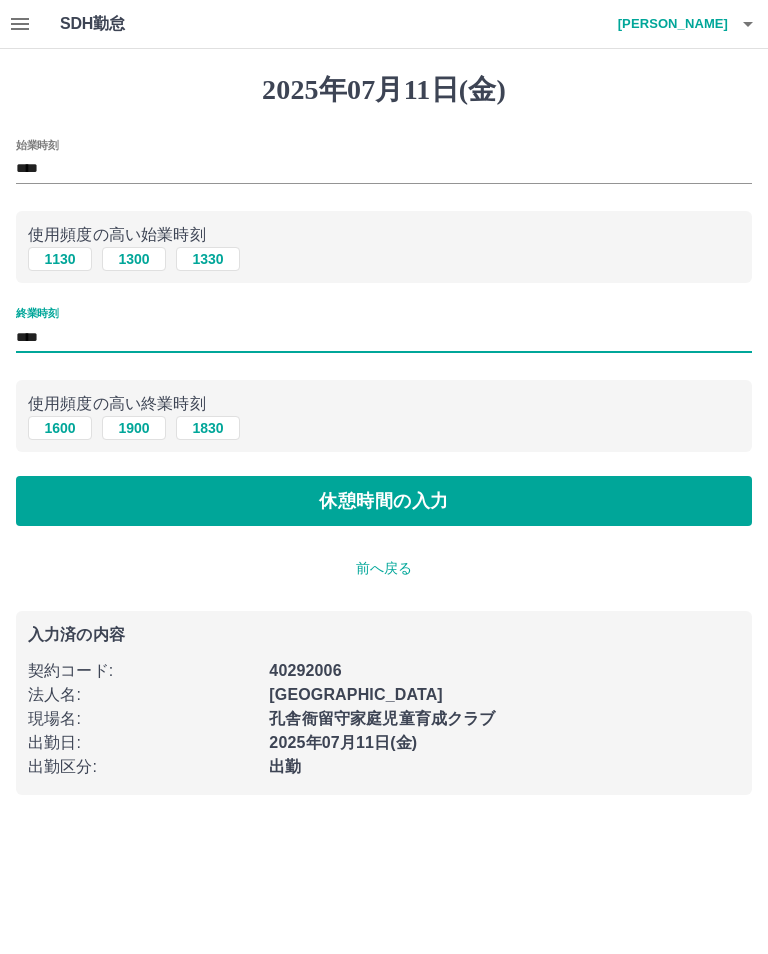 type on "****" 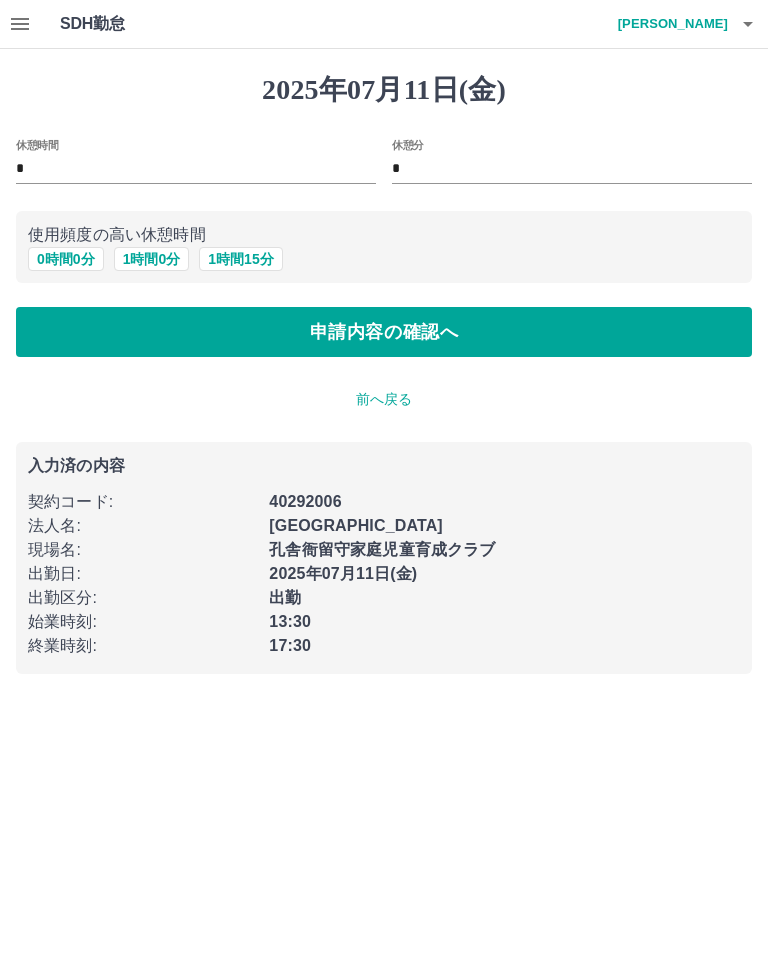 click on "申請内容の確認へ" at bounding box center [384, 332] 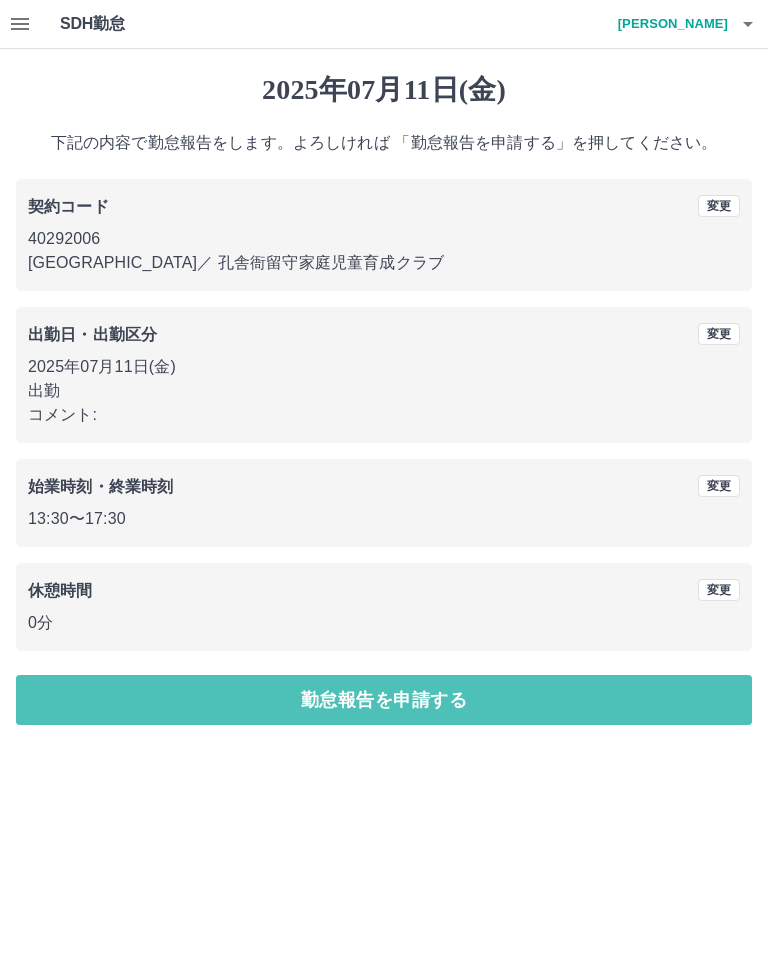 click on "勤怠報告を申請する" at bounding box center [384, 700] 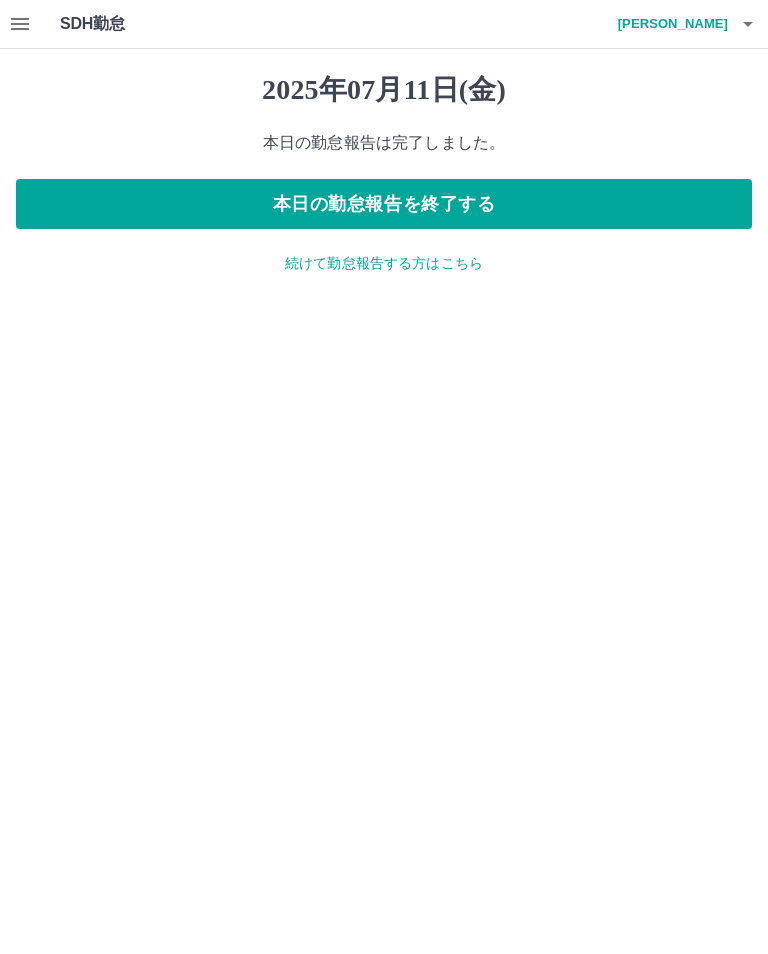 click on "本日の勤怠報告を終了する" at bounding box center [384, 204] 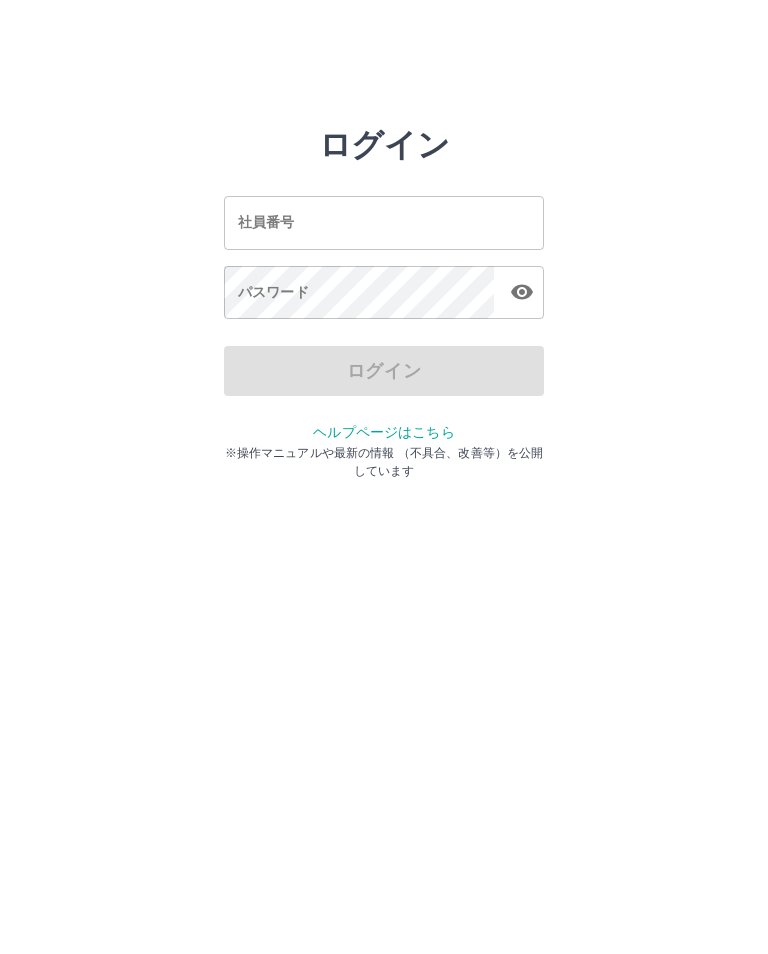 scroll, scrollTop: 0, scrollLeft: 0, axis: both 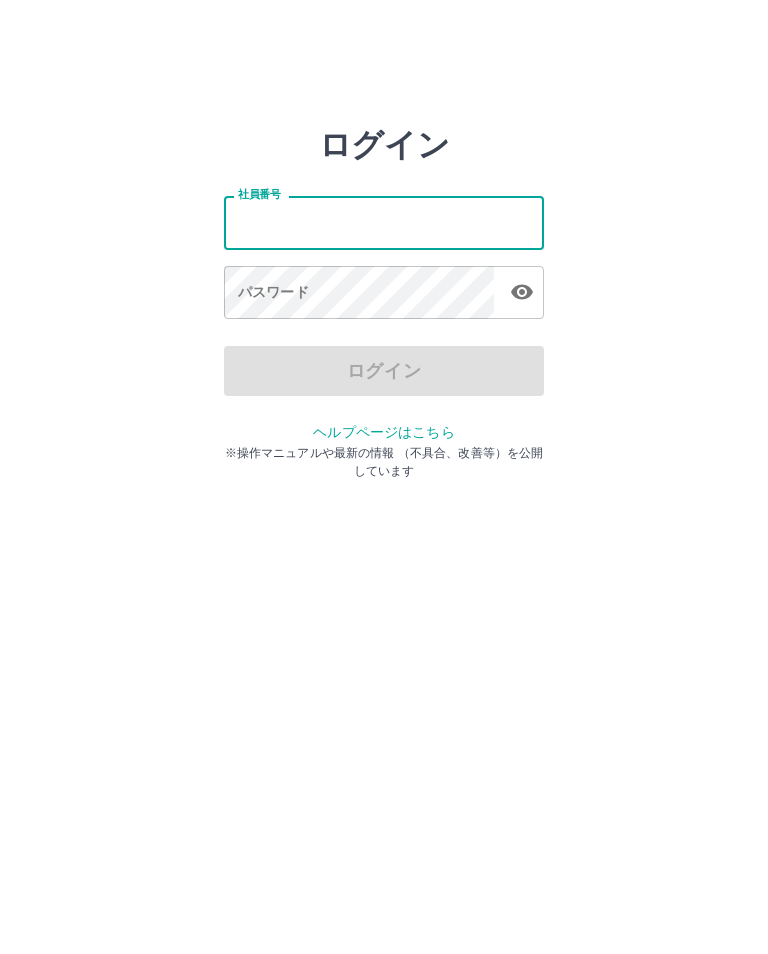 type on "*******" 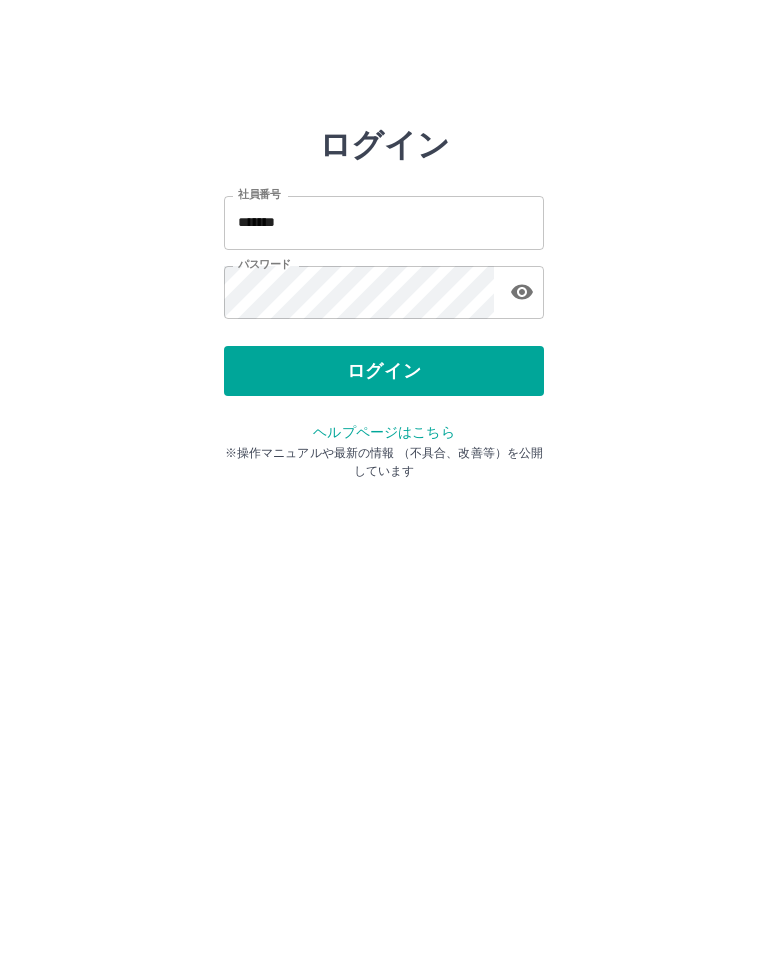 click on "ログイン" at bounding box center (384, 371) 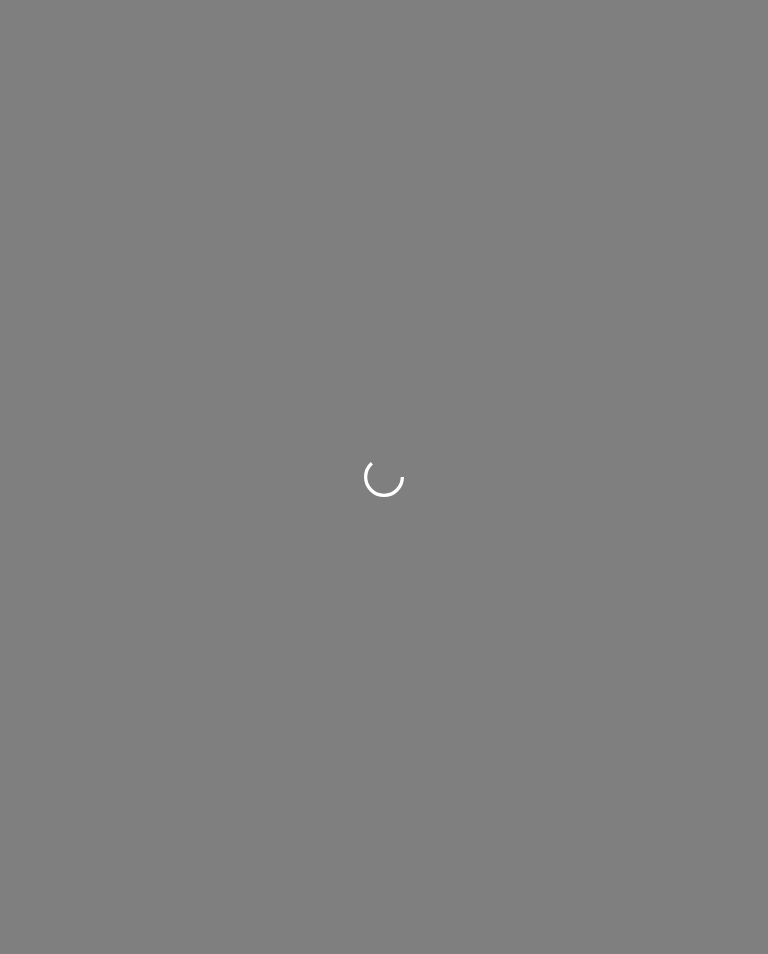 scroll, scrollTop: 0, scrollLeft: 0, axis: both 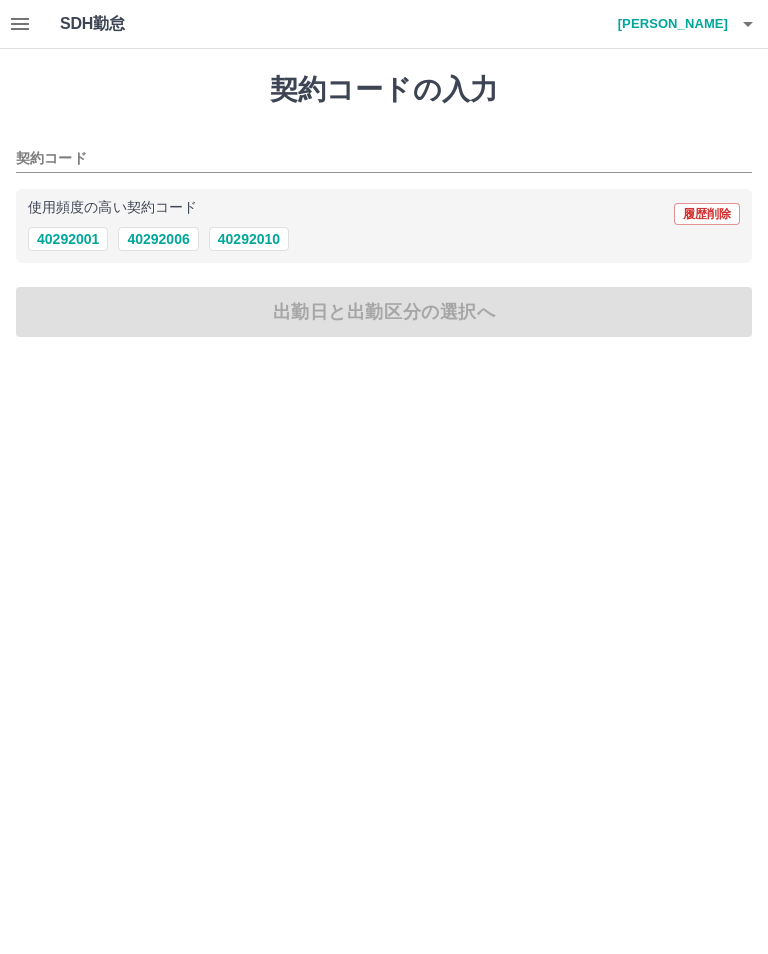 click on "40292001" at bounding box center (68, 239) 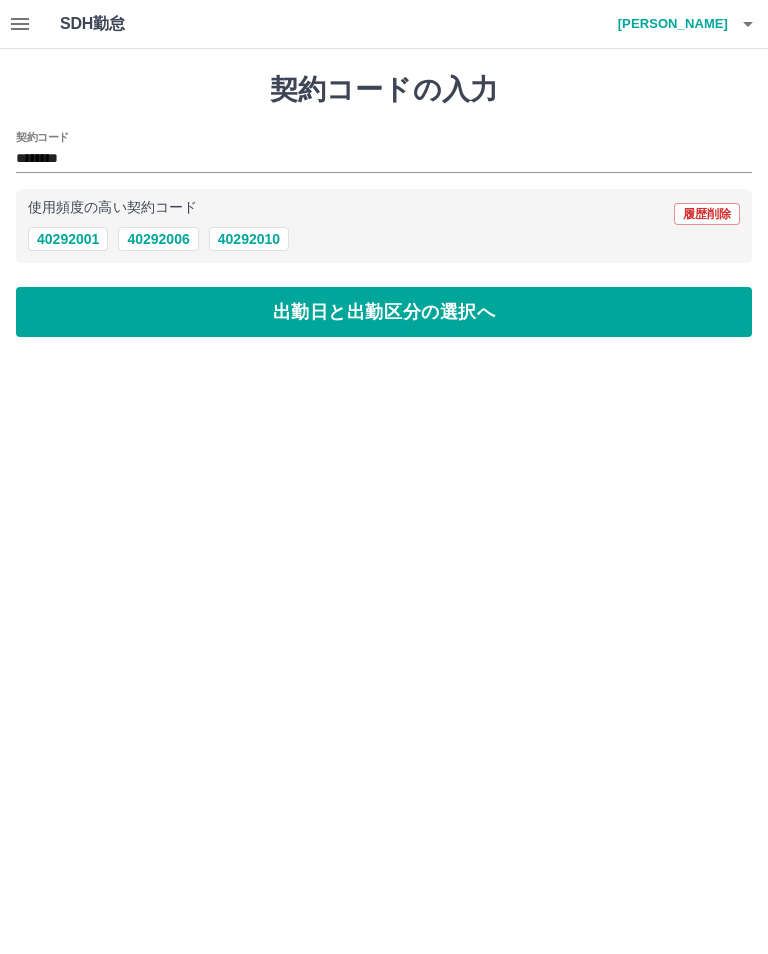 click on "出勤日と出勤区分の選択へ" at bounding box center (384, 312) 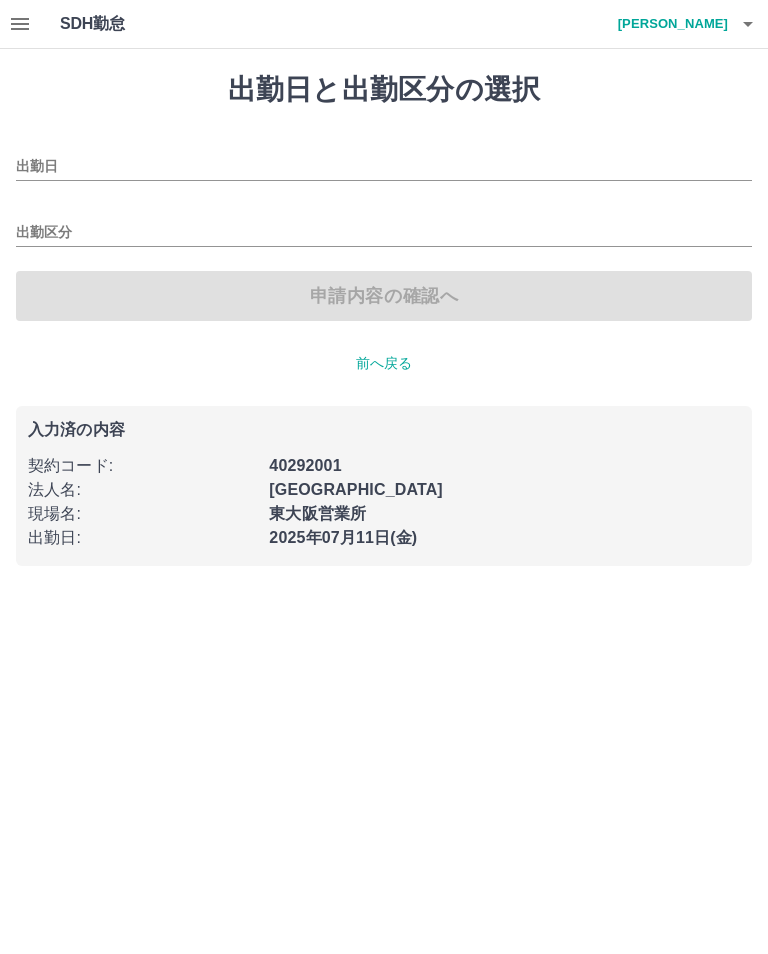 type on "**********" 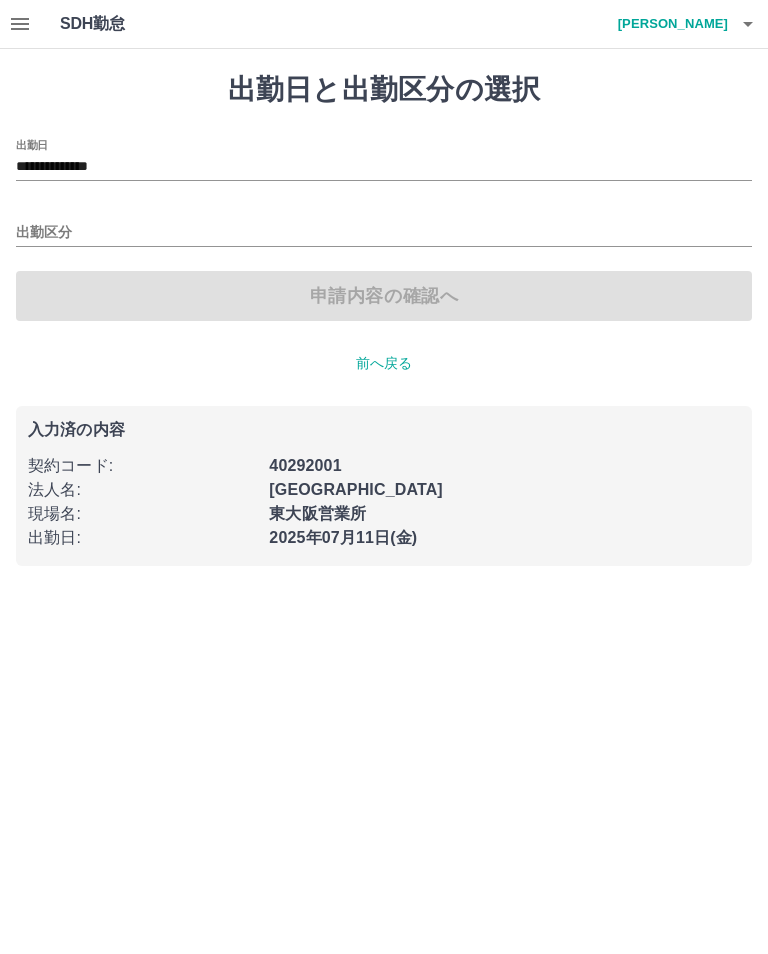 click on "出勤区分" at bounding box center [384, 233] 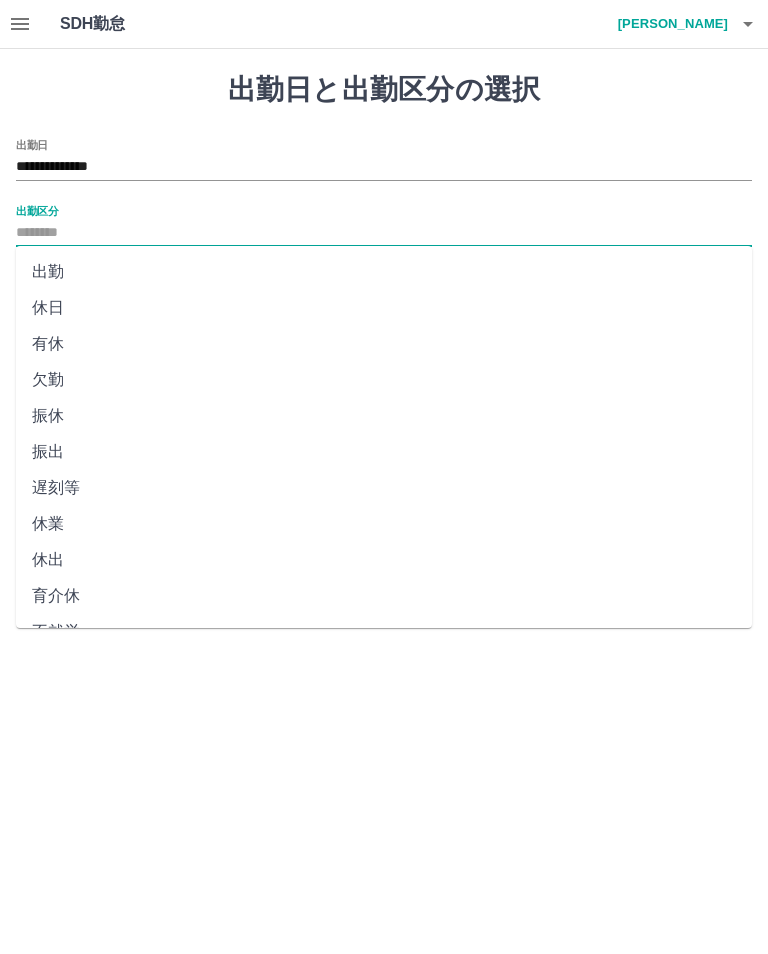 click on "出勤" at bounding box center (384, 272) 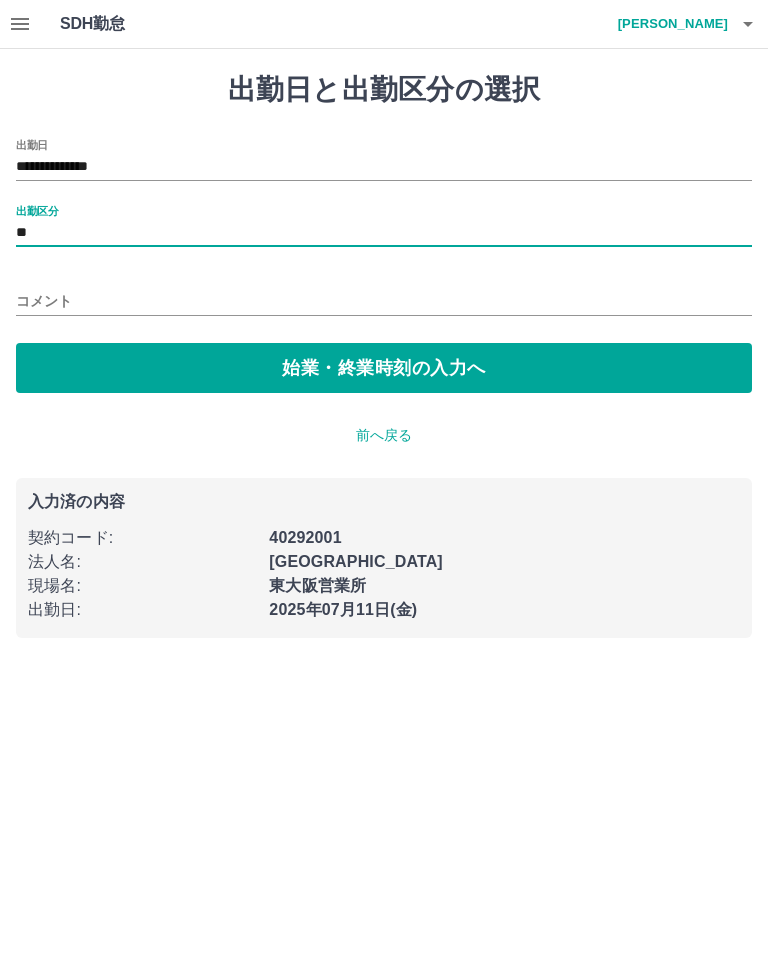 click on "**" at bounding box center [384, 233] 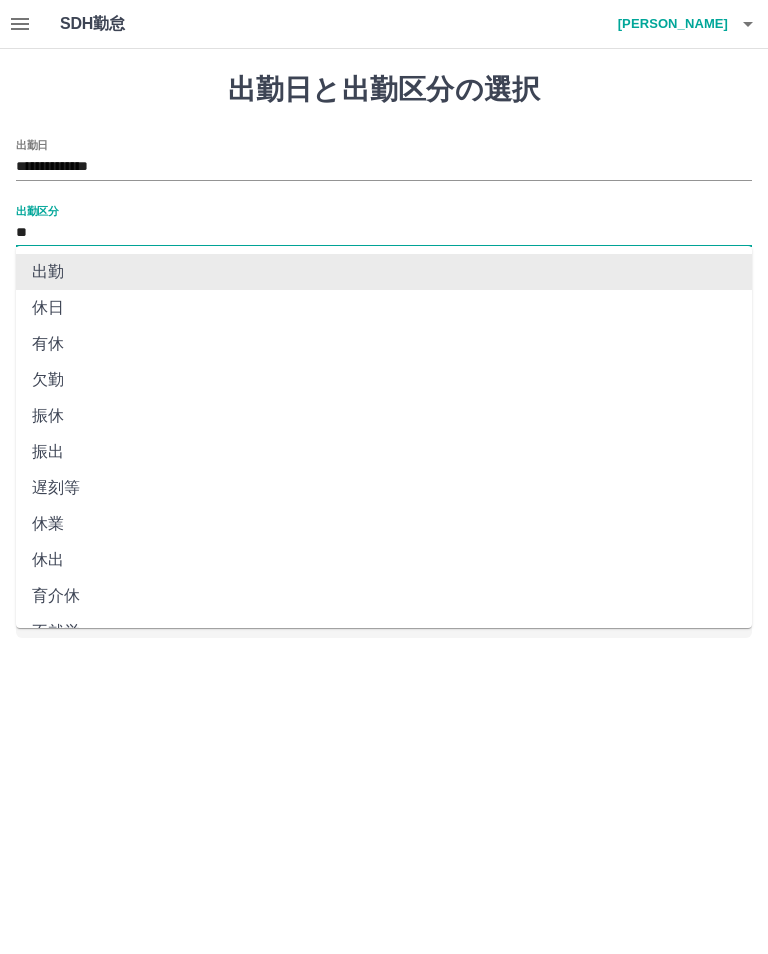 click on "**" at bounding box center [384, 233] 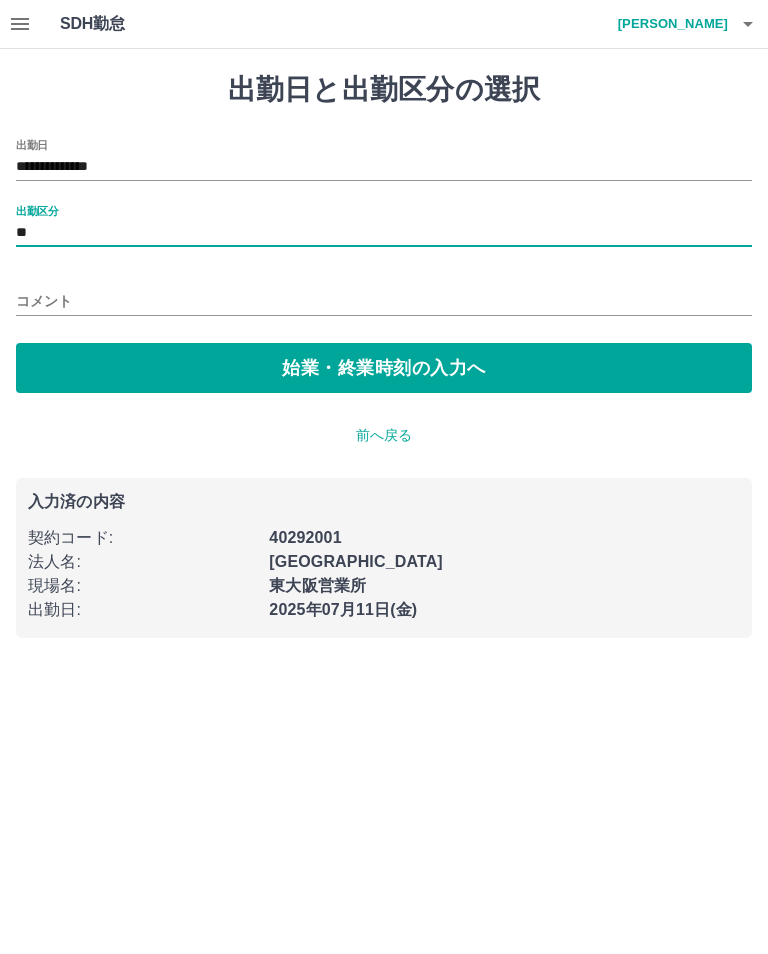 click on "始業・終業時刻の入力へ" at bounding box center (384, 368) 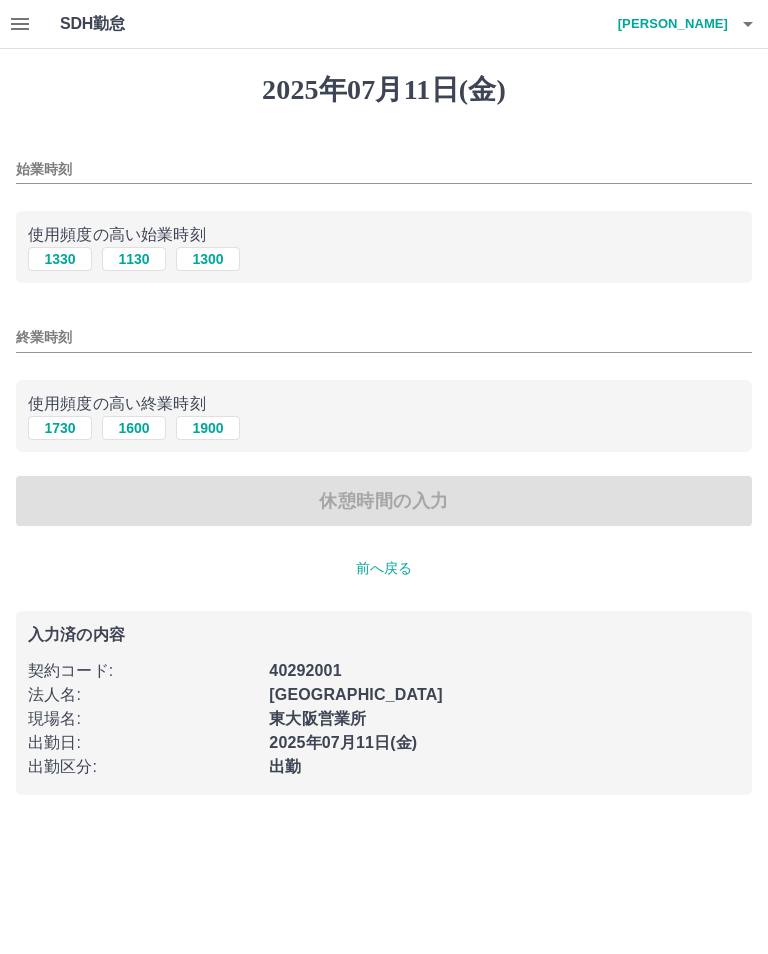 click on "1130" at bounding box center (134, 259) 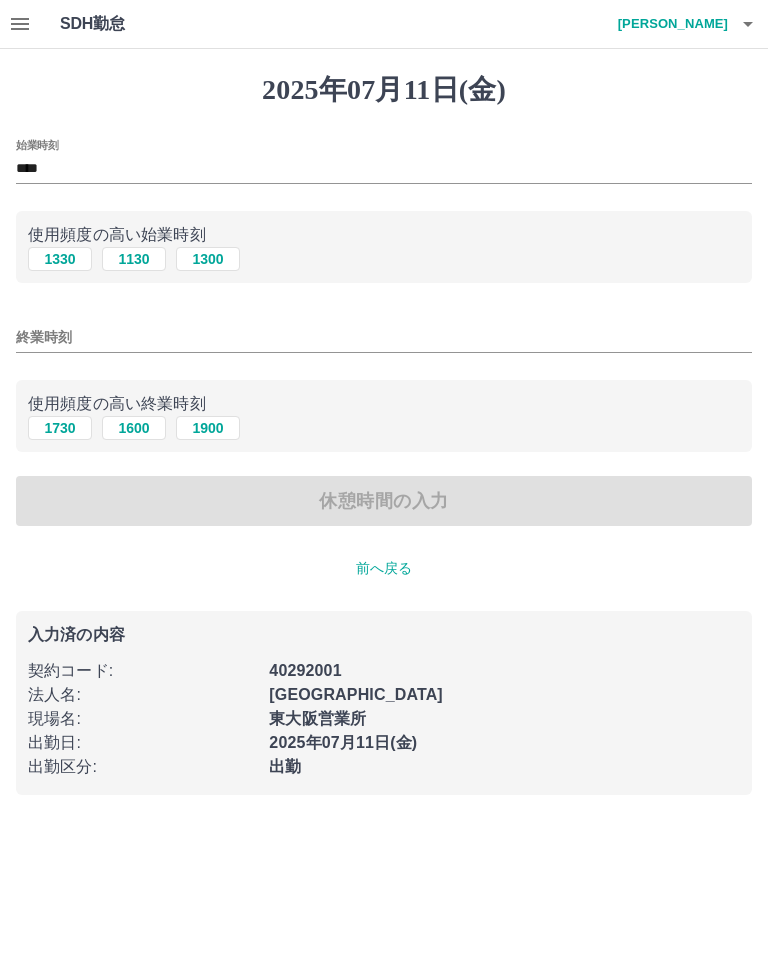 click on "1730" at bounding box center [60, 428] 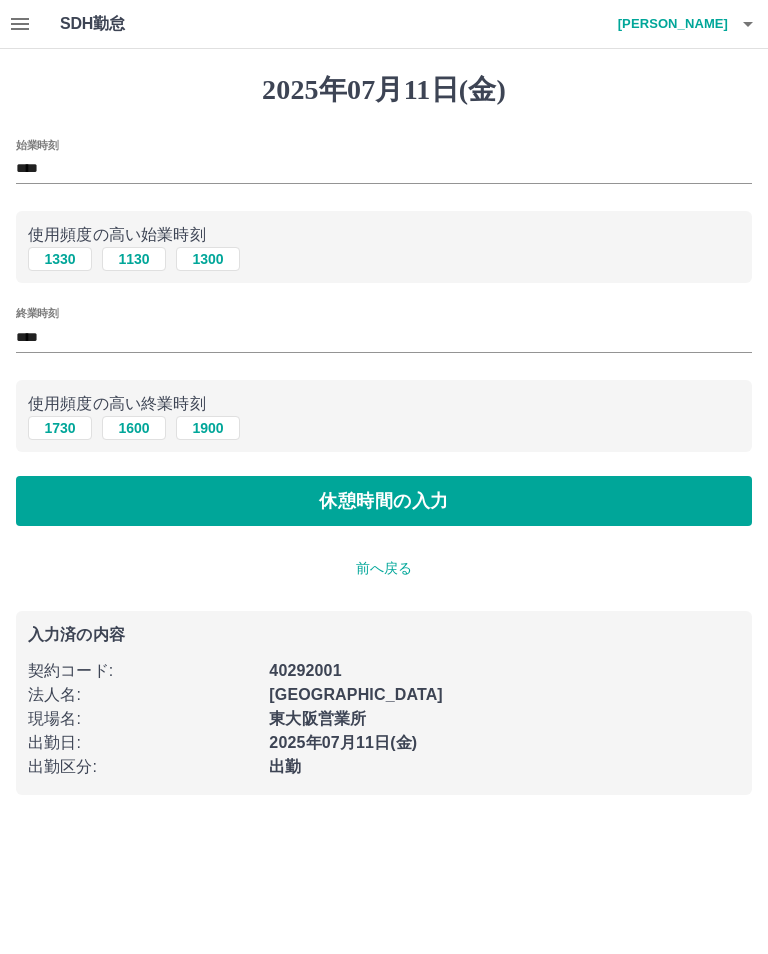 click on "休憩時間の入力" at bounding box center (384, 501) 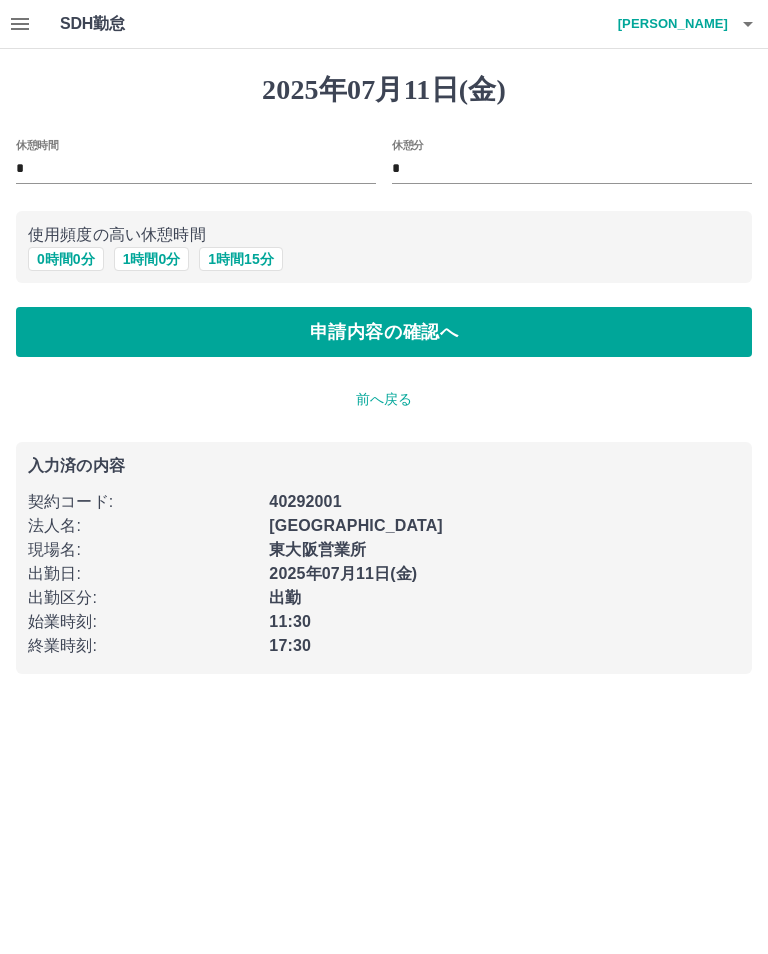 click on "申請内容の確認へ" at bounding box center (384, 332) 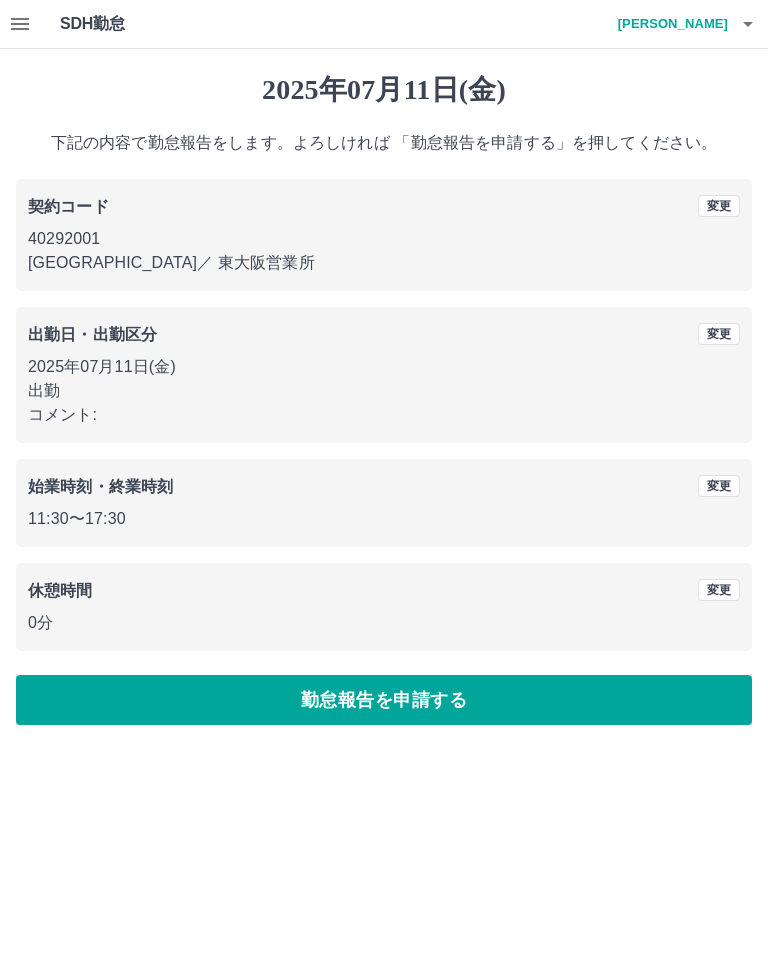click on "勤怠報告を申請する" at bounding box center (384, 700) 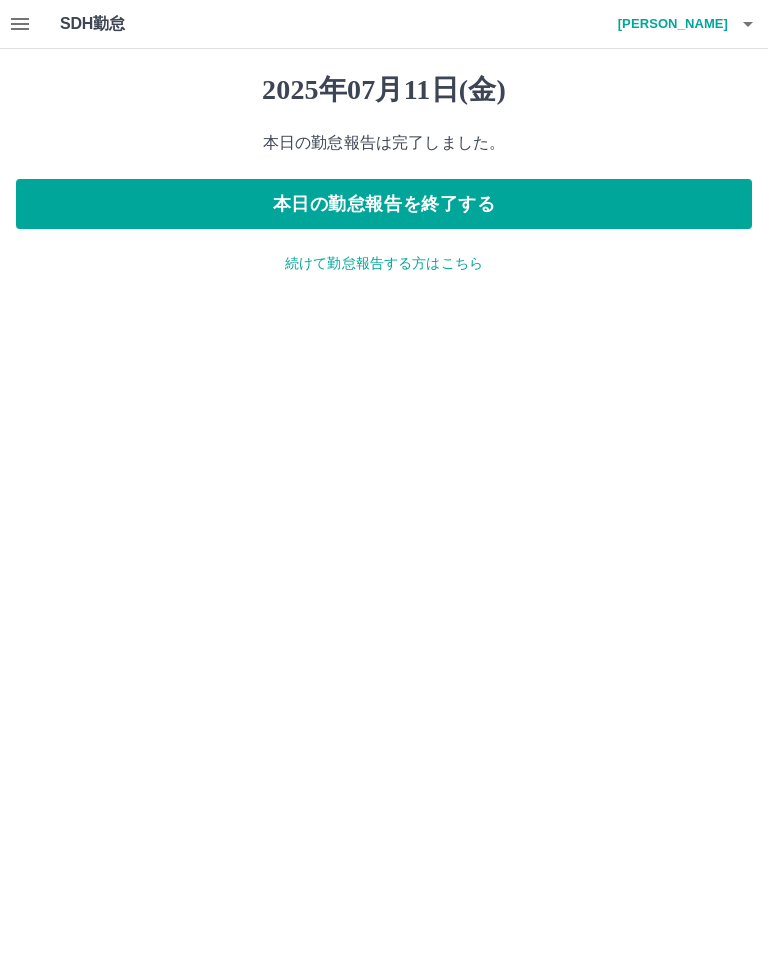click on "本日の勤怠報告を終了する" at bounding box center [384, 204] 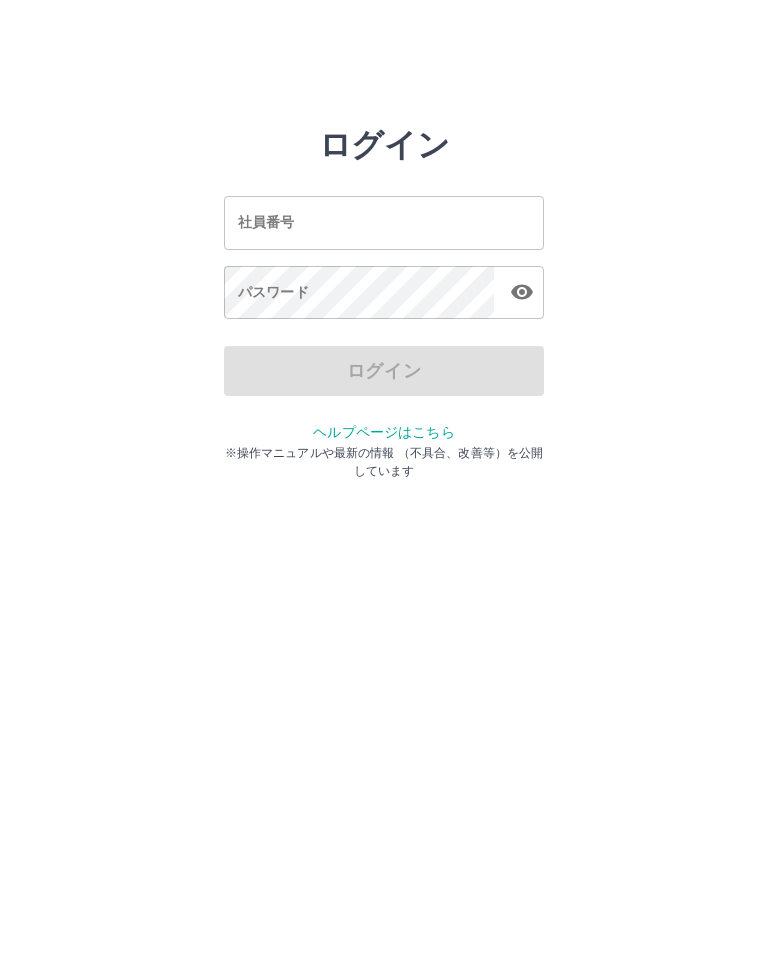 scroll, scrollTop: 0, scrollLeft: 0, axis: both 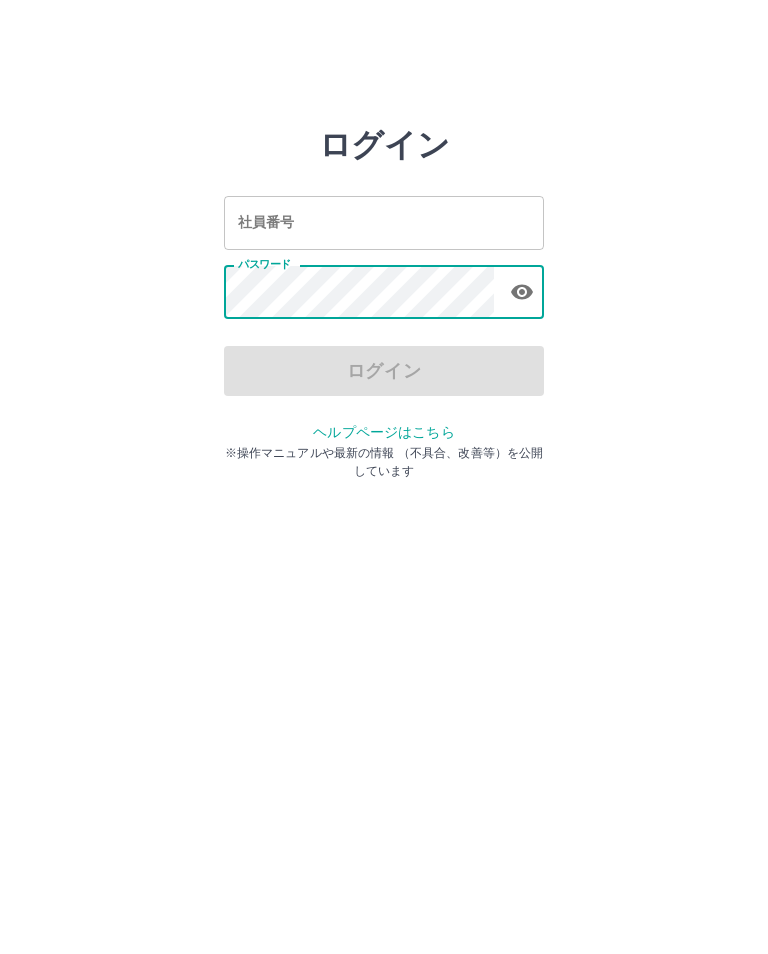 click on "社員番号" at bounding box center [384, 222] 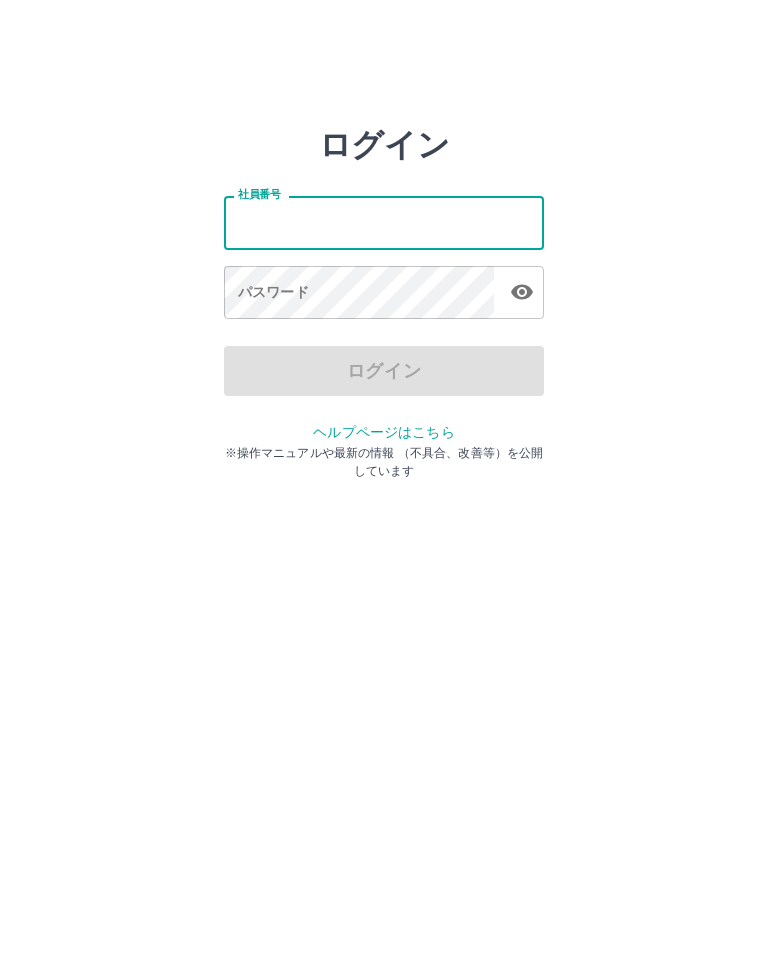 type on "*******" 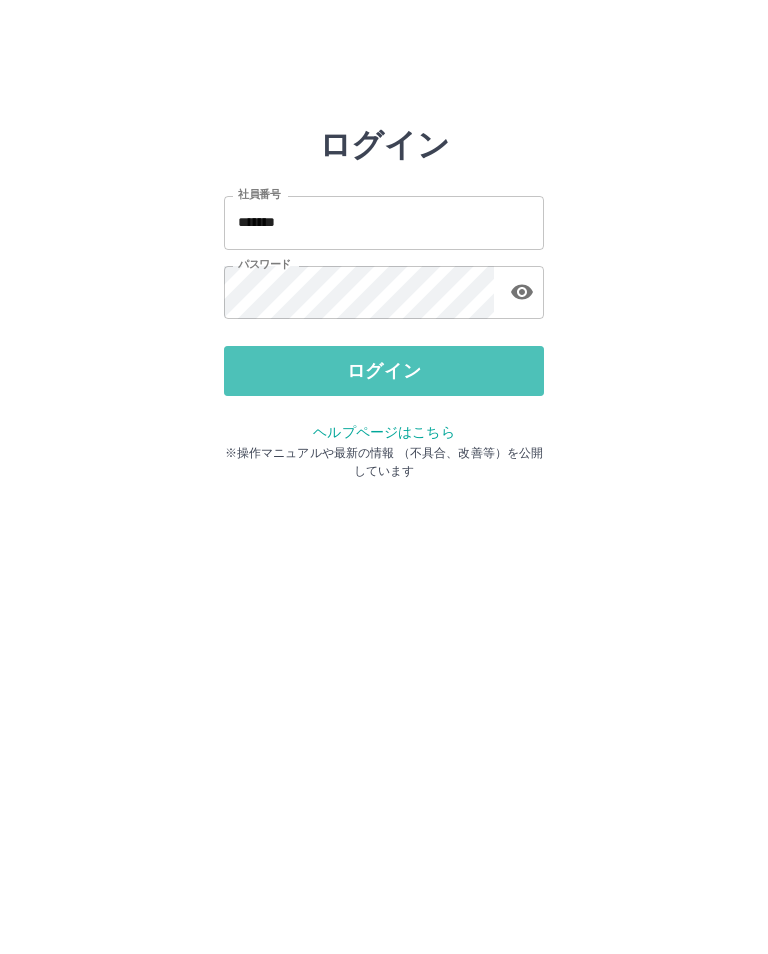 click on "ログイン" at bounding box center (384, 371) 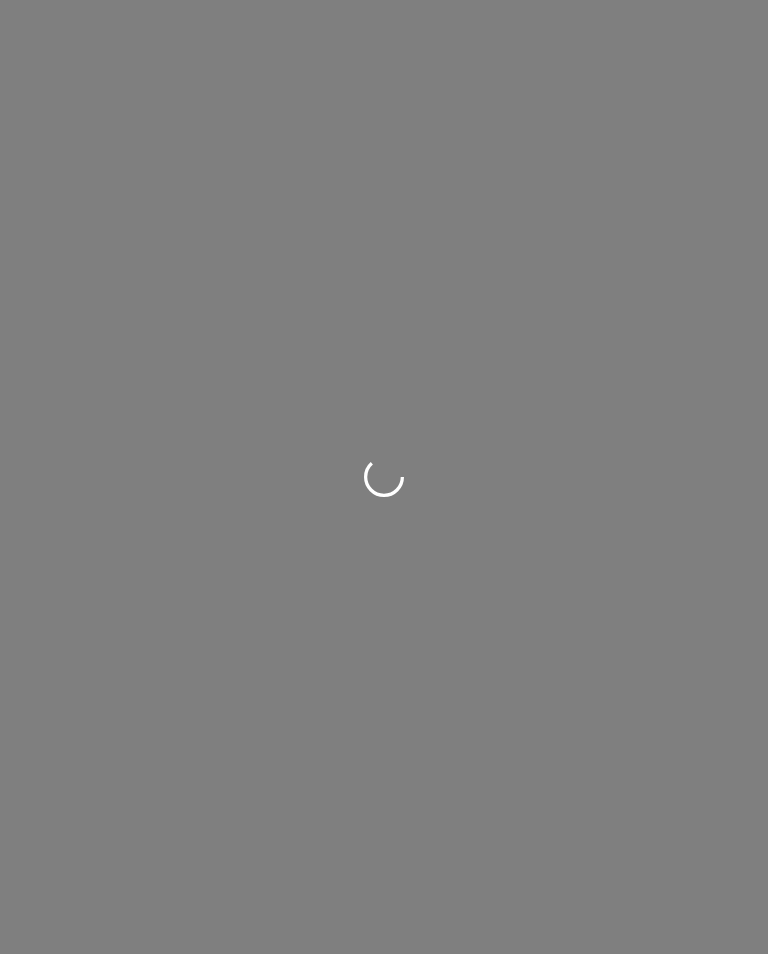 scroll, scrollTop: 0, scrollLeft: 0, axis: both 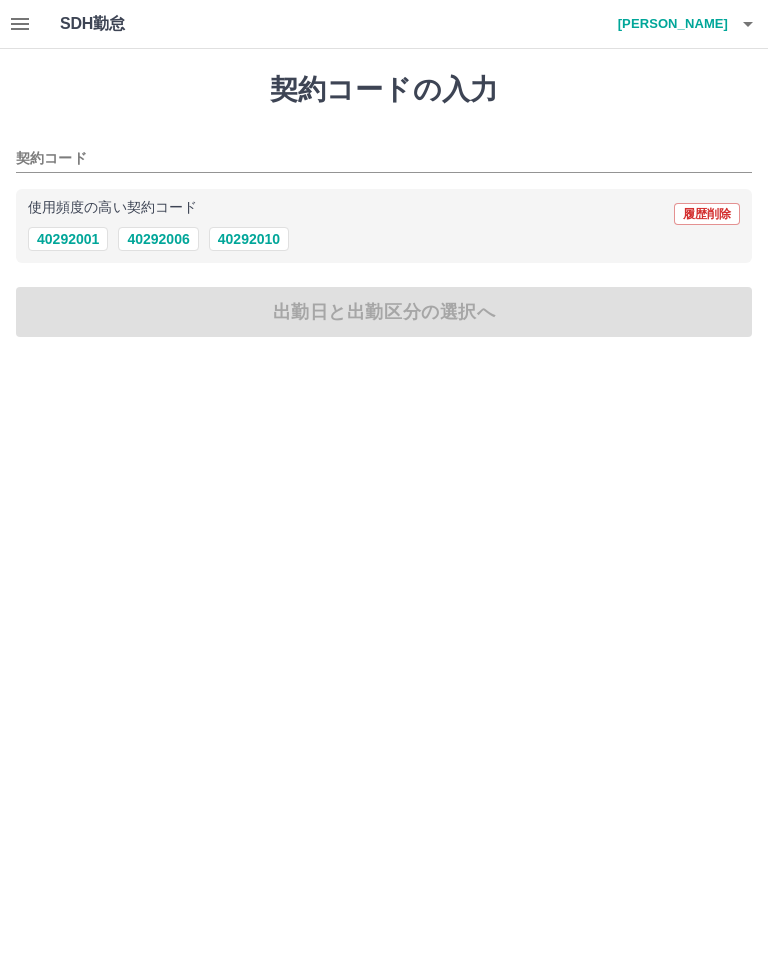 click on "40292006" at bounding box center (158, 239) 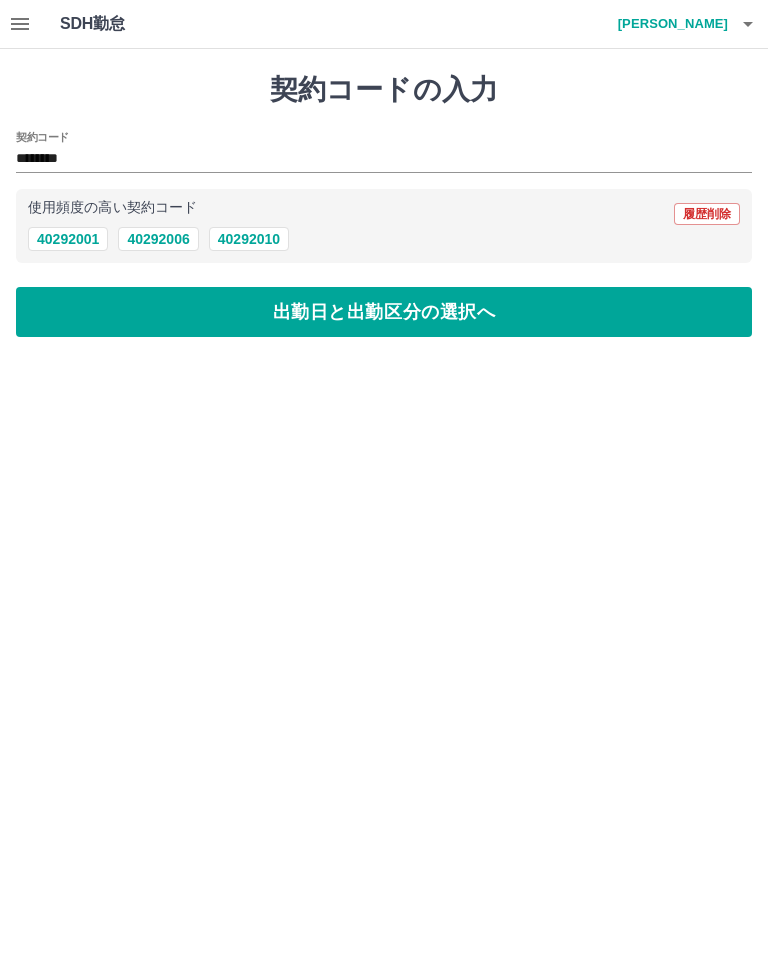 click on "出勤日と出勤区分の選択へ" at bounding box center (384, 312) 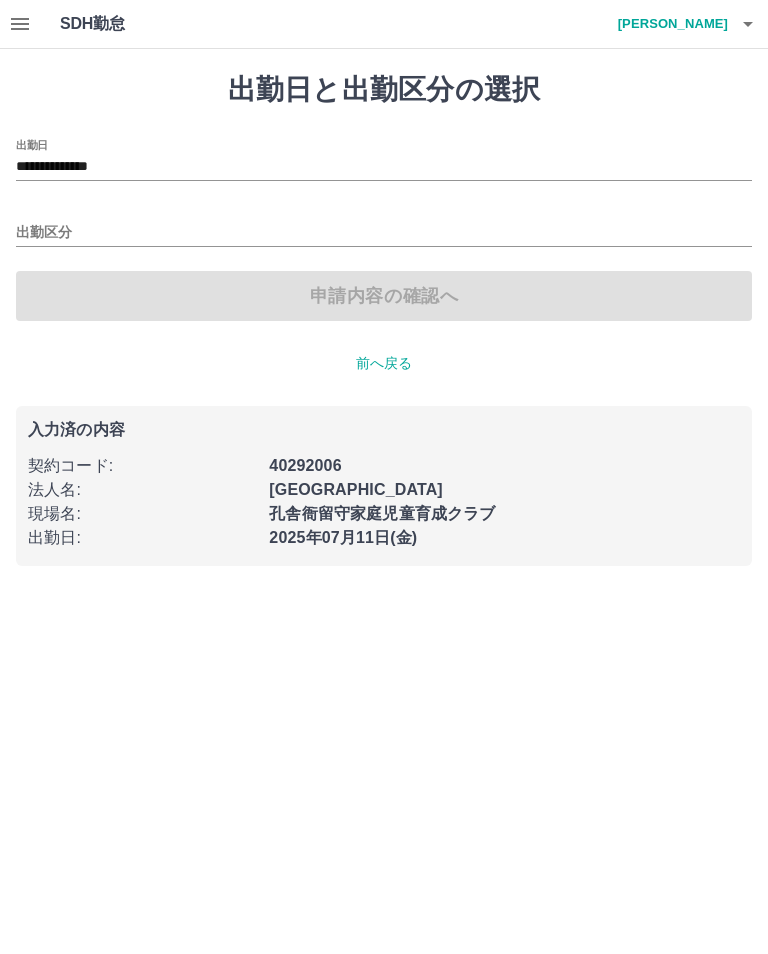 click at bounding box center [384, 234] 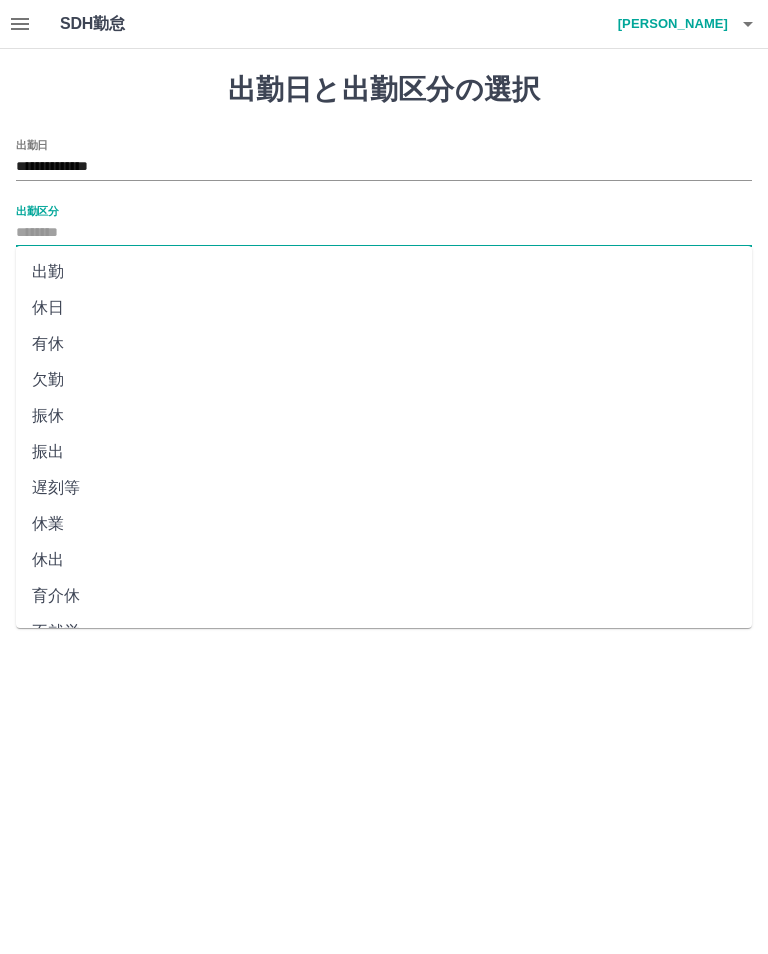 click on "出勤" at bounding box center [384, 272] 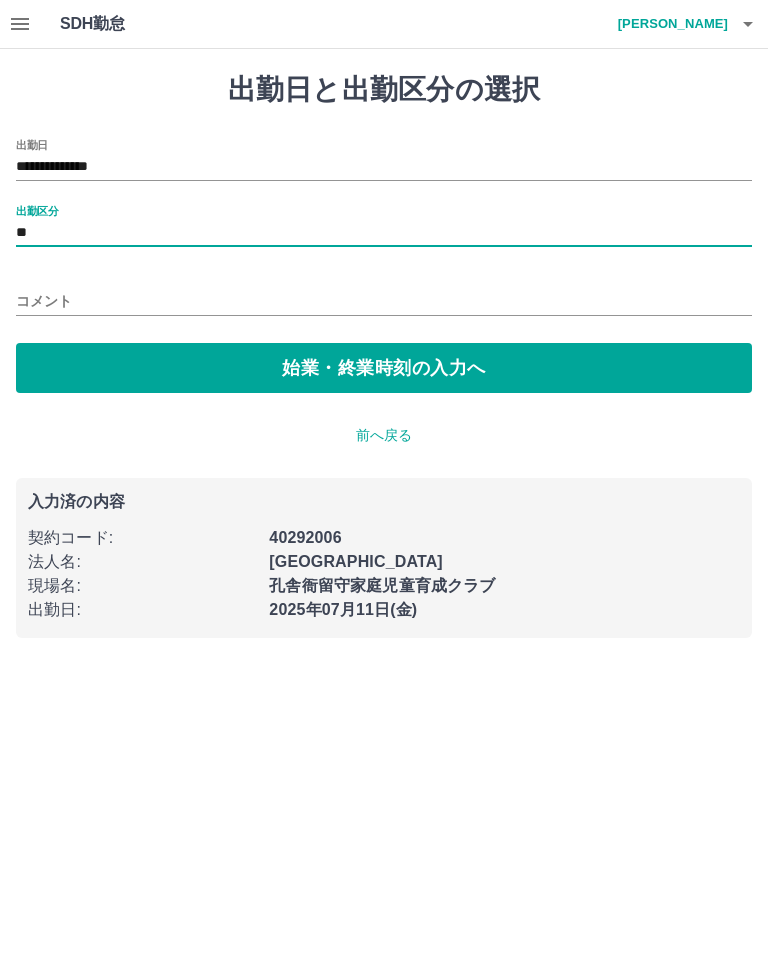 click on "始業・終業時刻の入力へ" at bounding box center [384, 368] 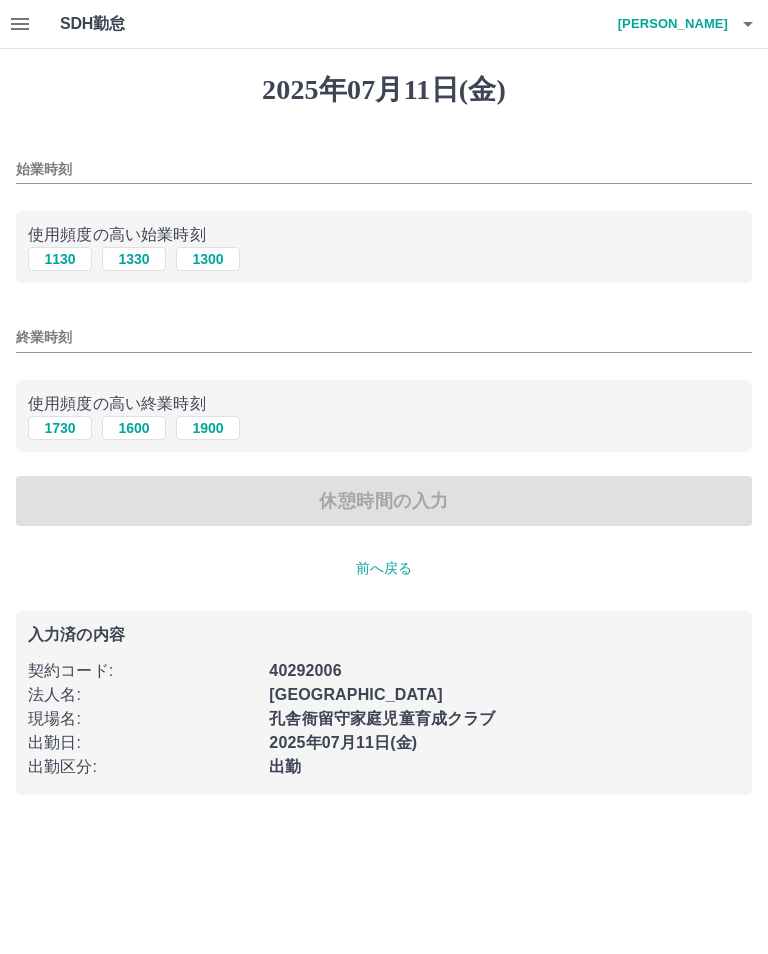 click on "1130" at bounding box center (60, 259) 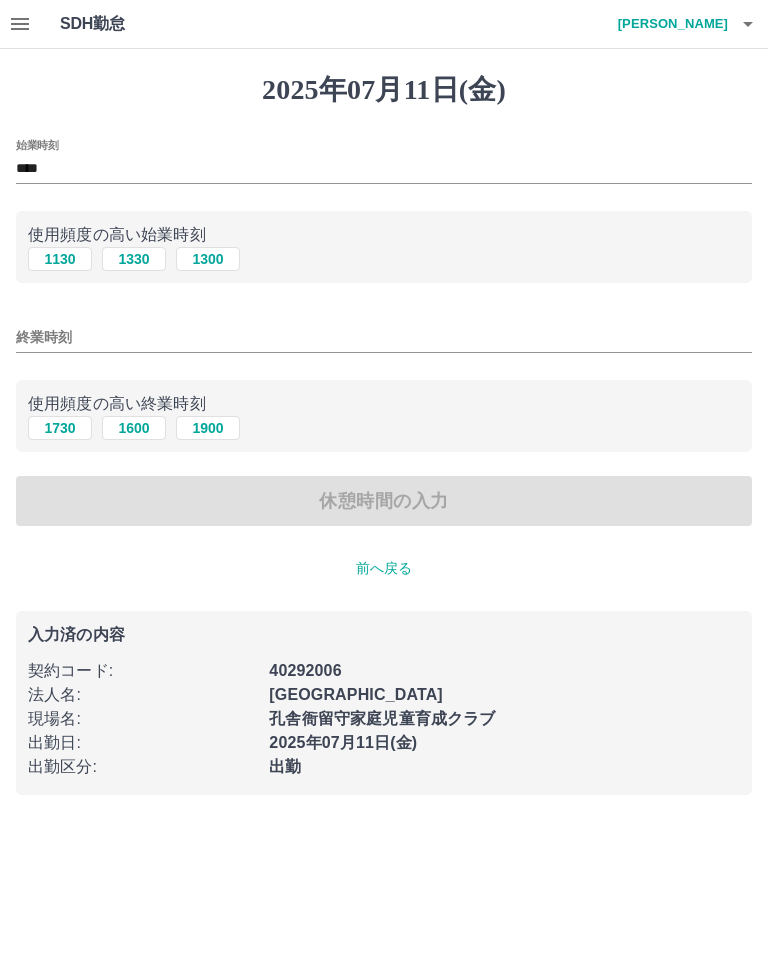 click on "1730" at bounding box center [60, 428] 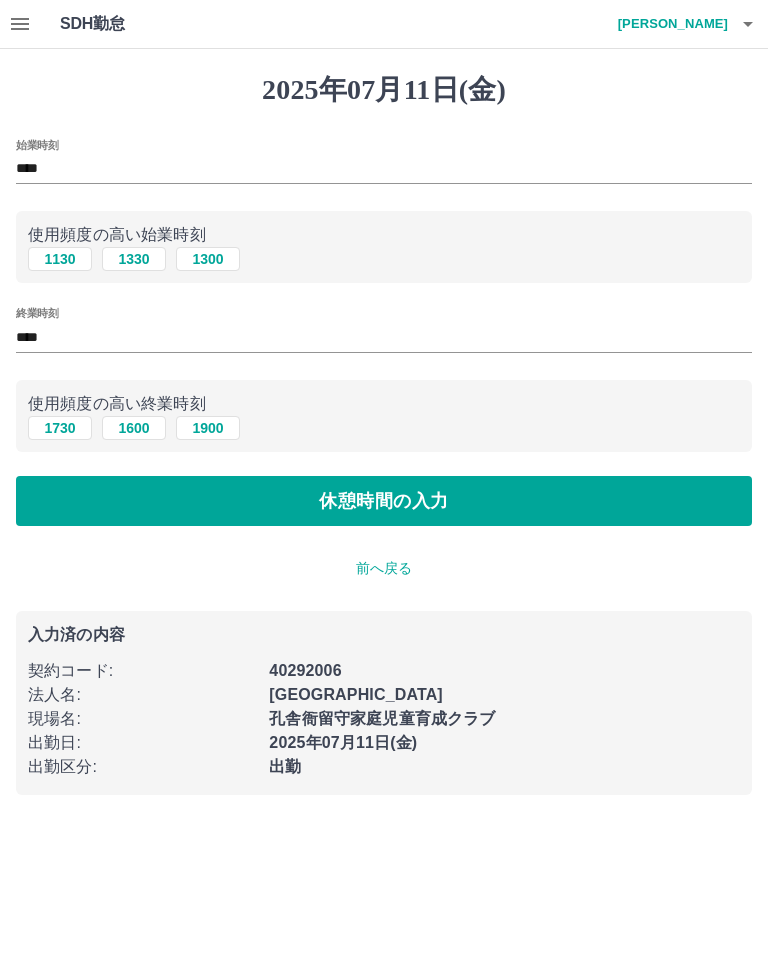 click on "休憩時間の入力" at bounding box center (384, 501) 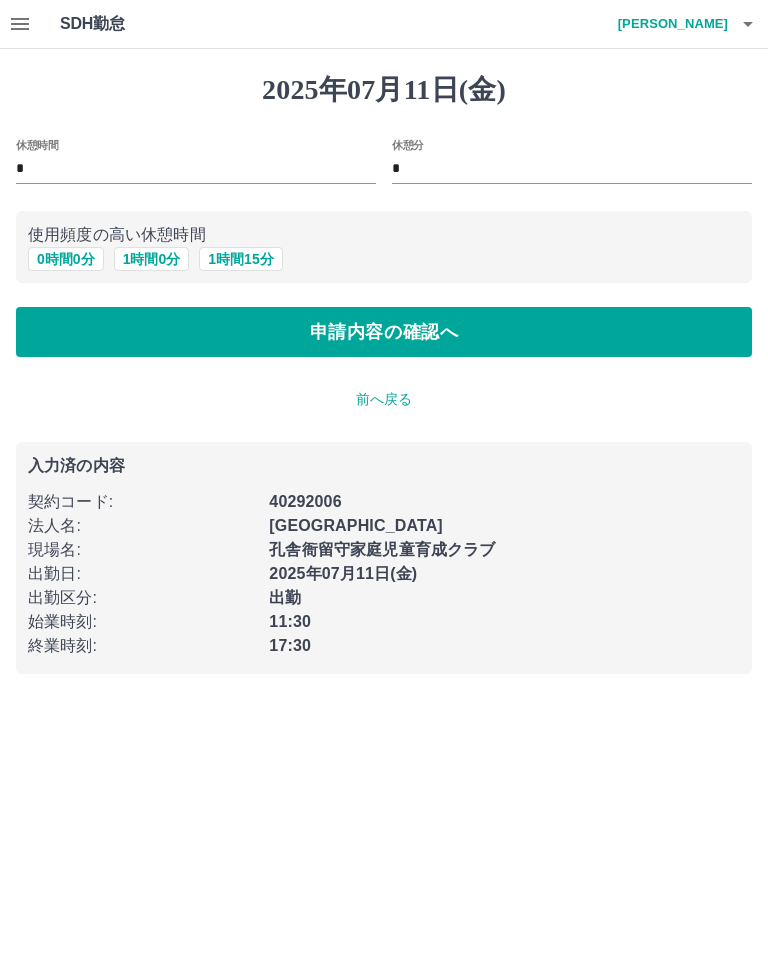 click on "0 時間 0 分" at bounding box center [66, 259] 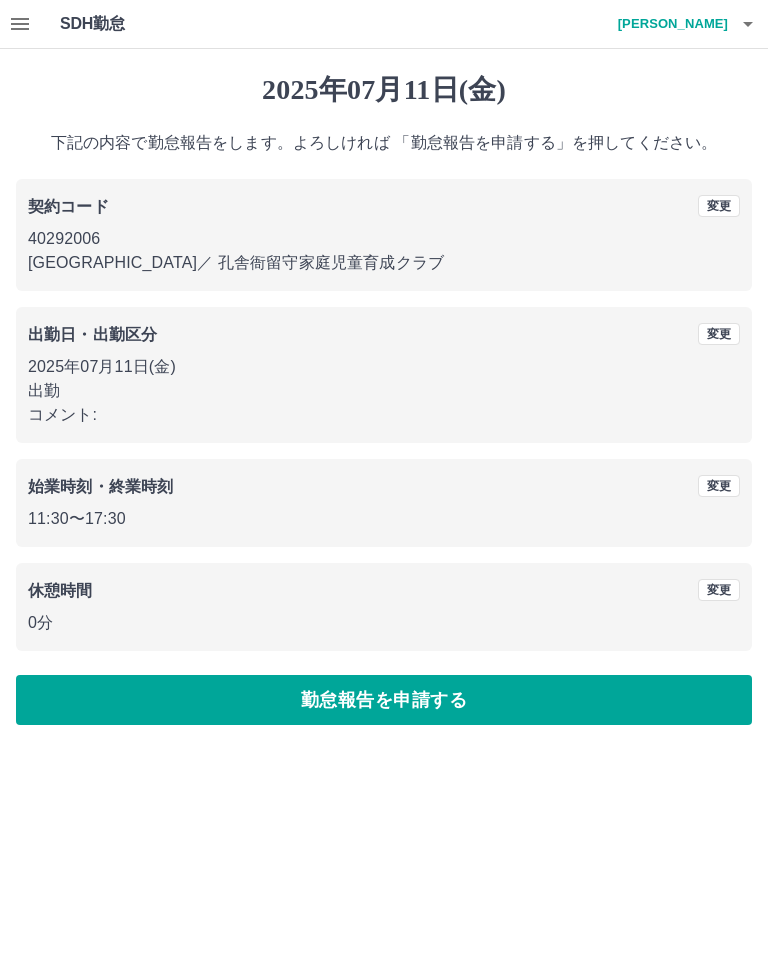 click on "勤怠報告を申請する" at bounding box center [384, 700] 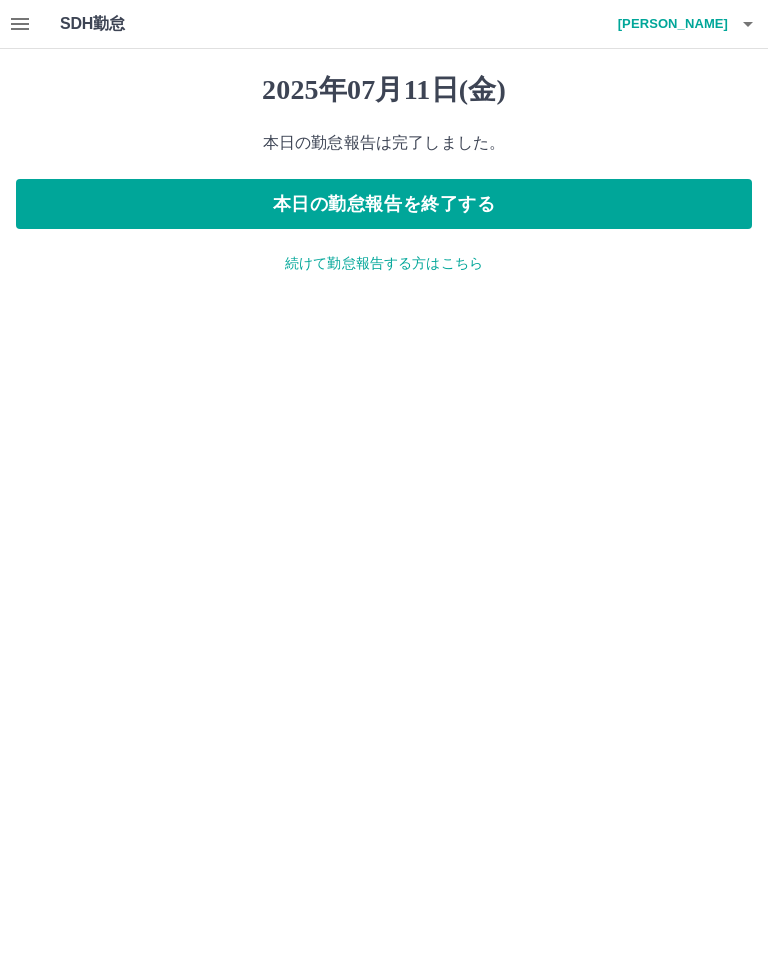click on "本日の勤怠報告を終了する" at bounding box center (384, 204) 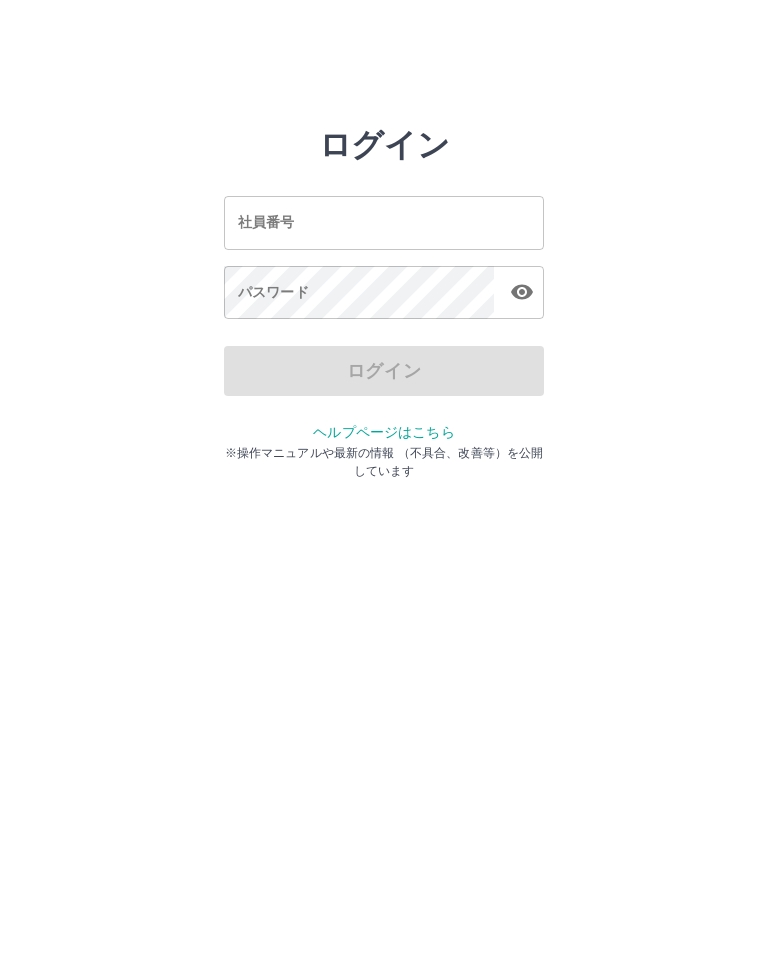 scroll, scrollTop: 0, scrollLeft: 0, axis: both 